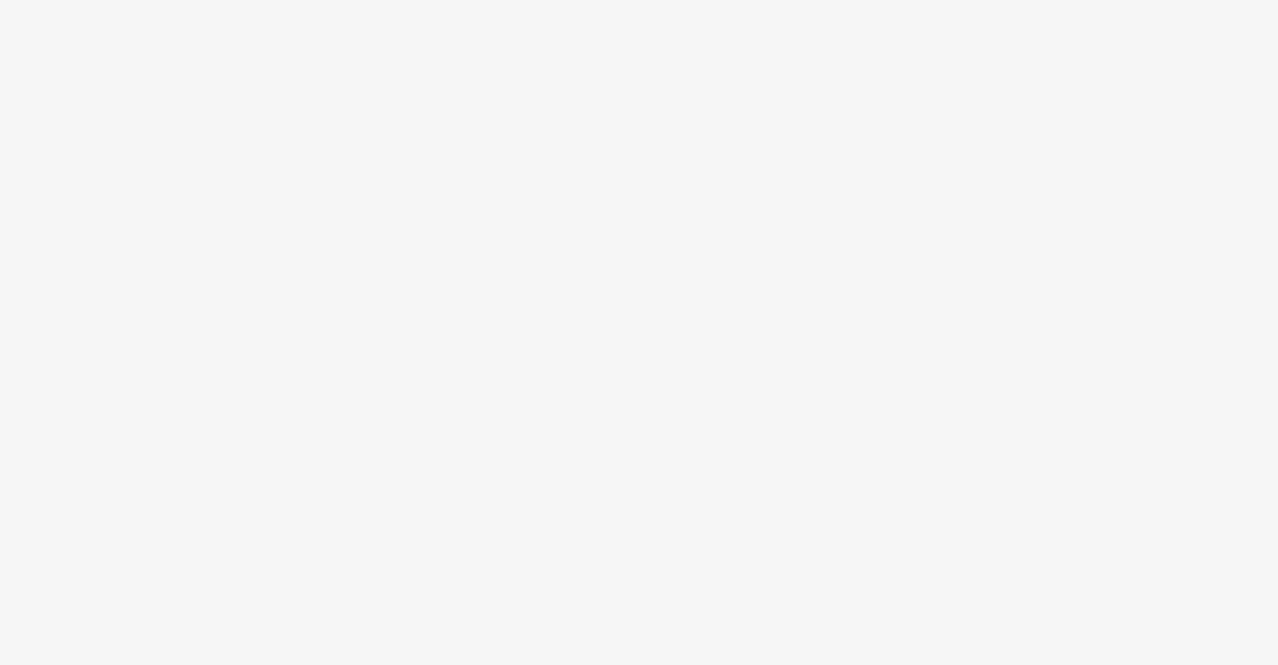 scroll, scrollTop: 0, scrollLeft: 0, axis: both 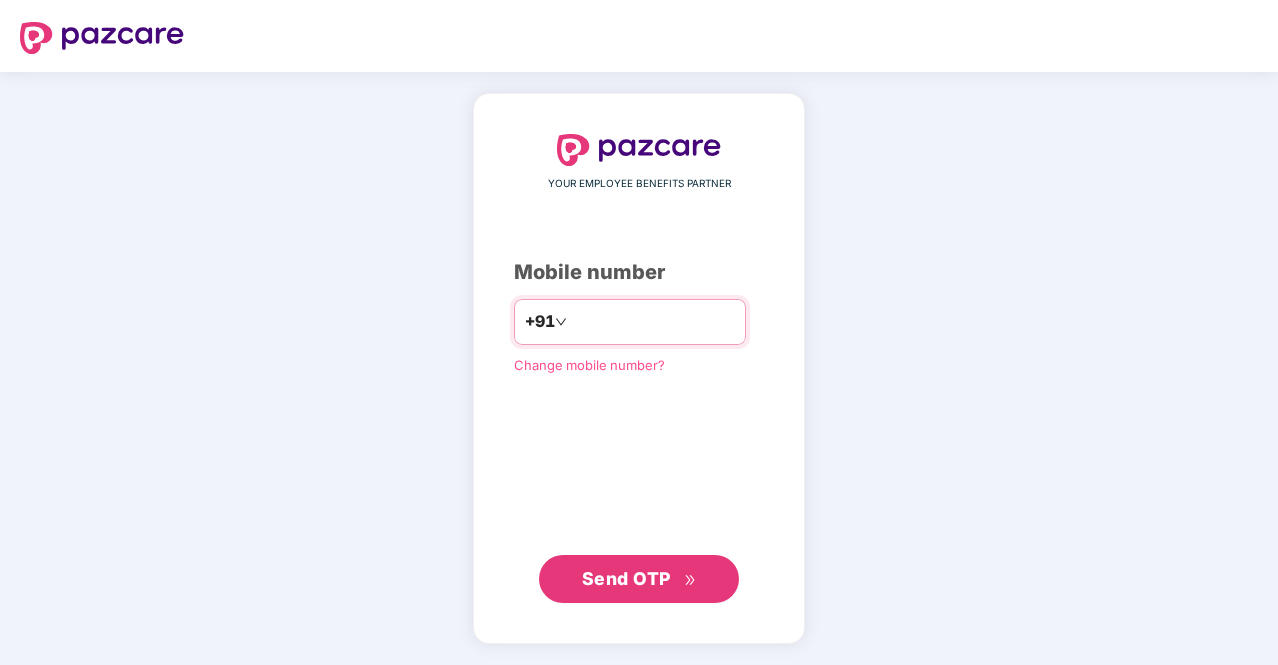 click on "YOUR EMPLOYEE BENEFITS PARTNER Mobile number +91 Change mobile number? Send OTP" at bounding box center (639, 369) 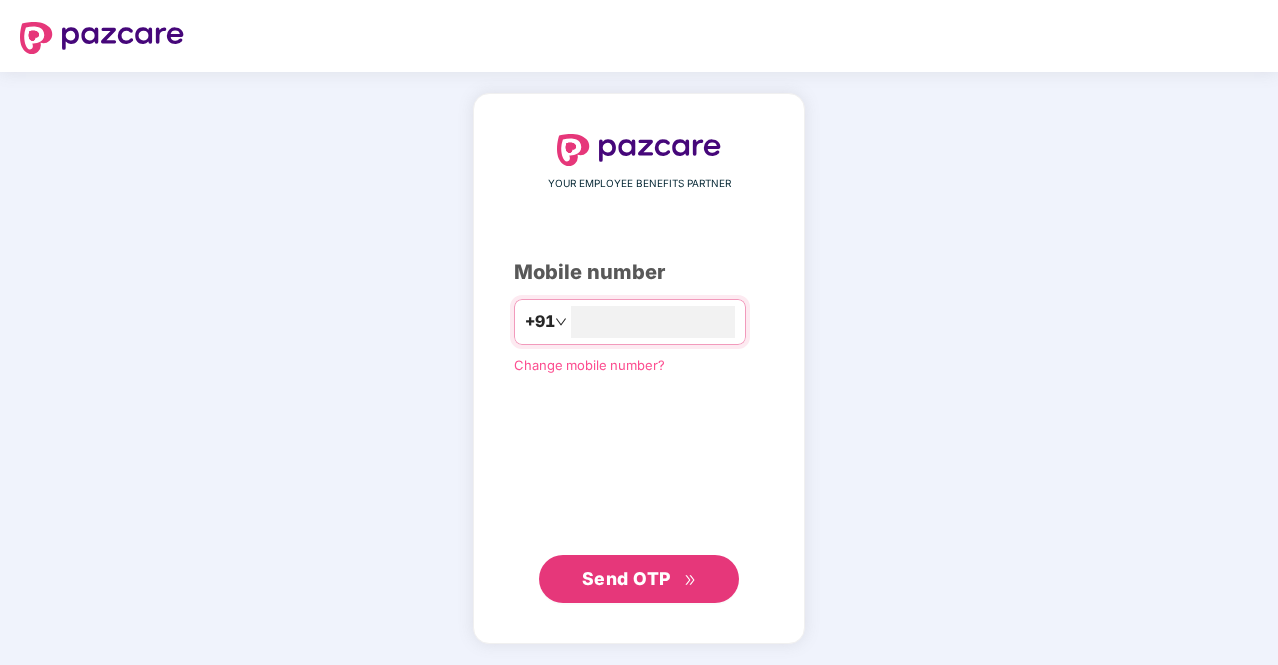 type on "**********" 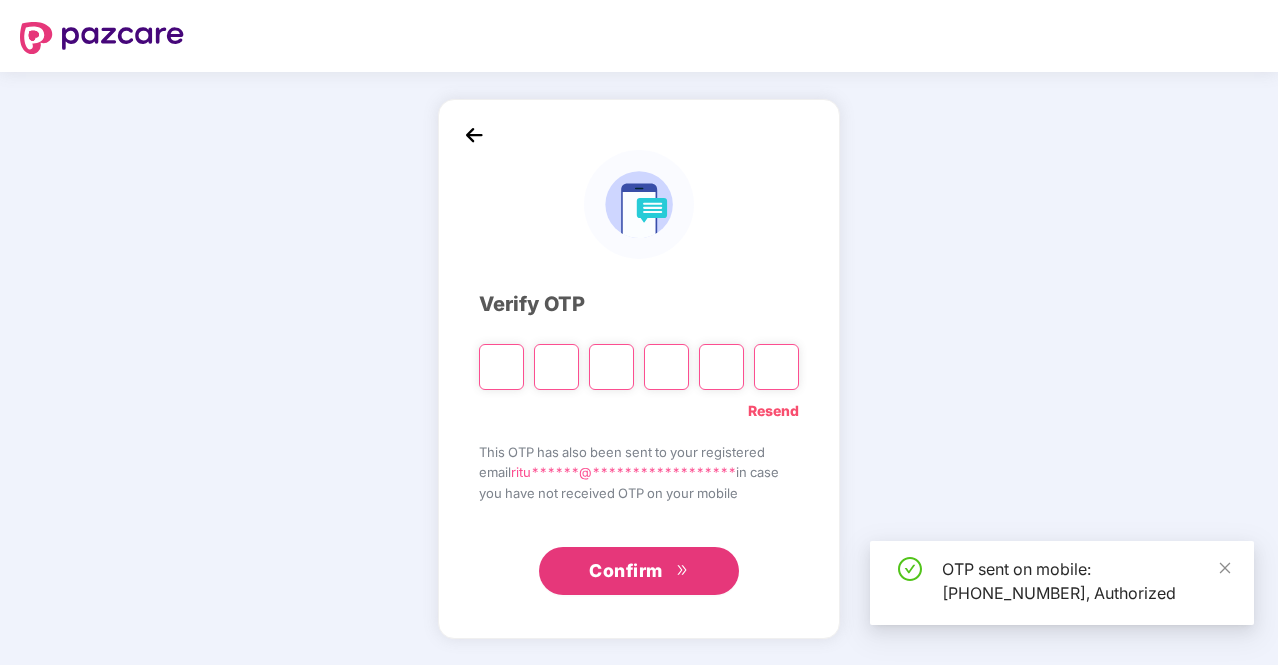 click at bounding box center [501, 367] 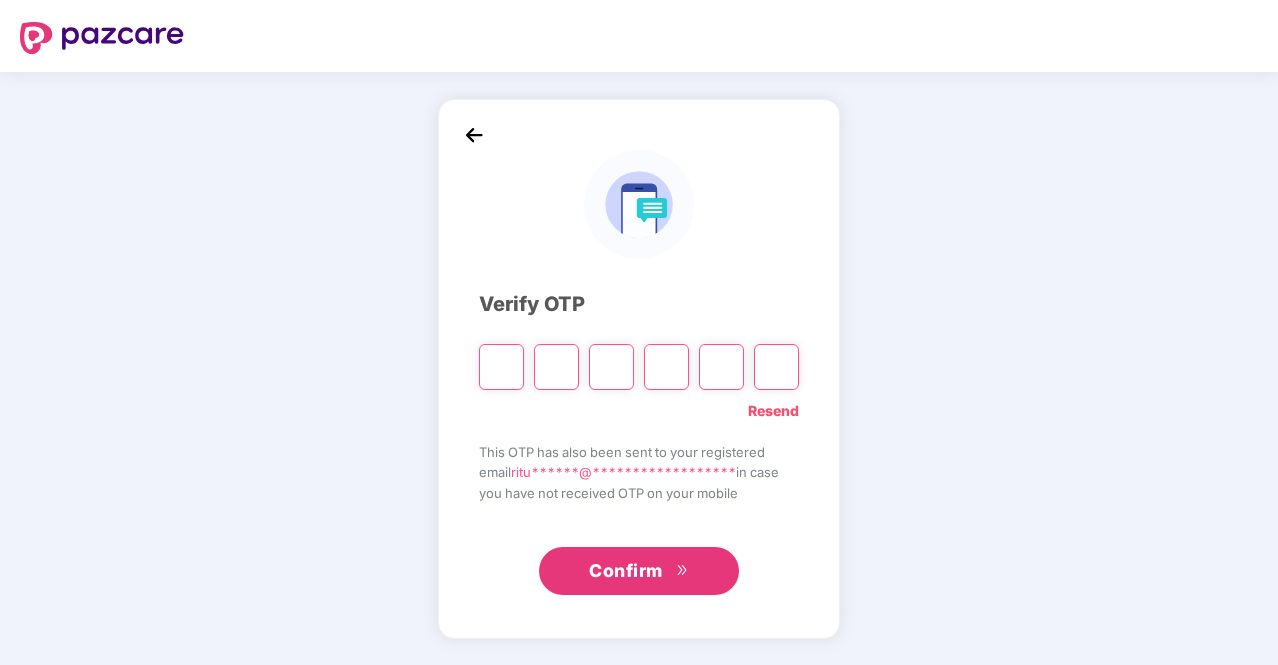 type on "*" 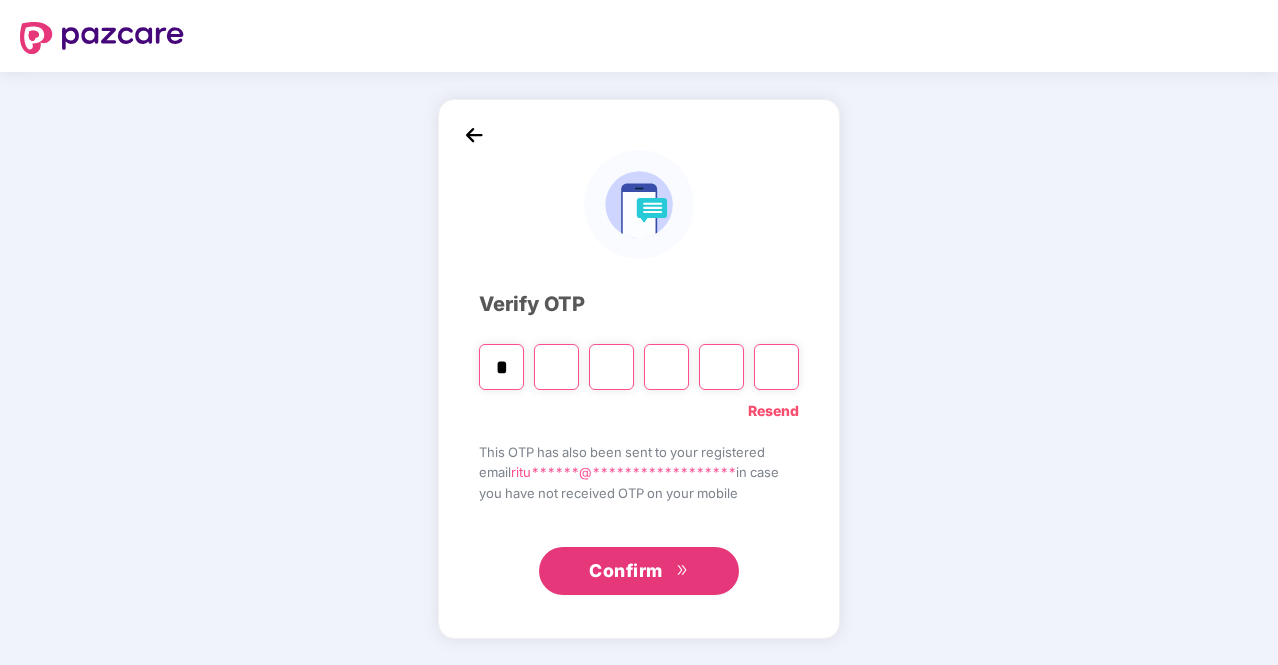 type on "*" 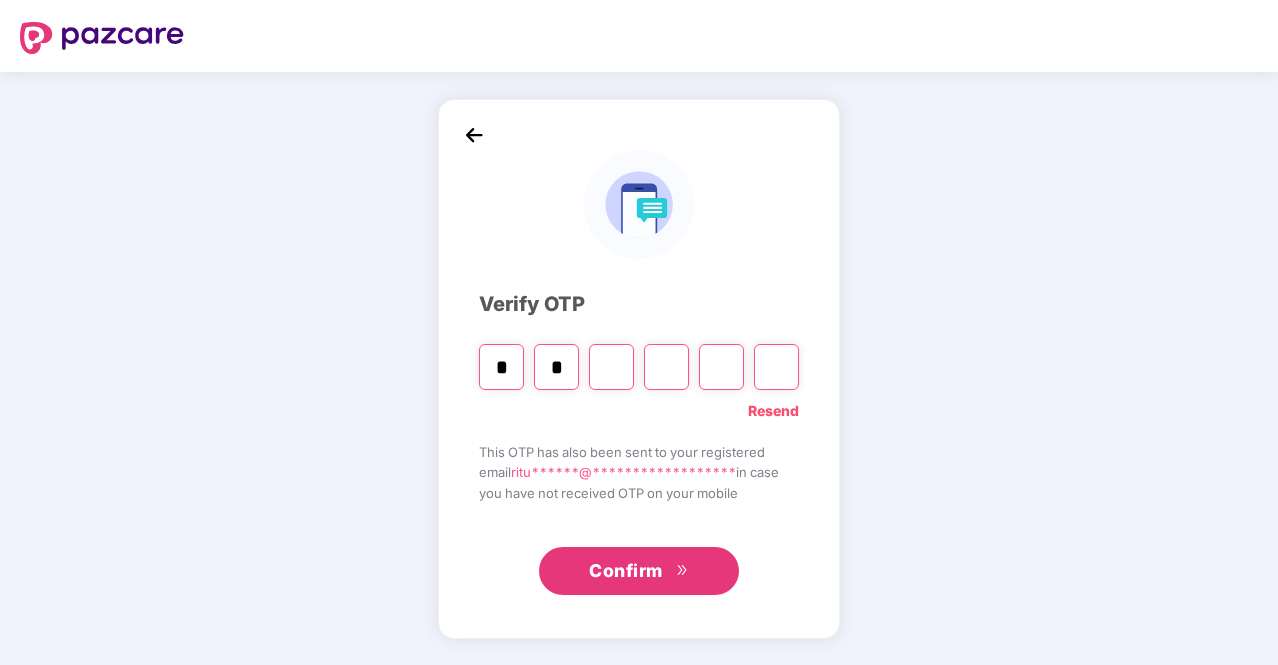 type on "*" 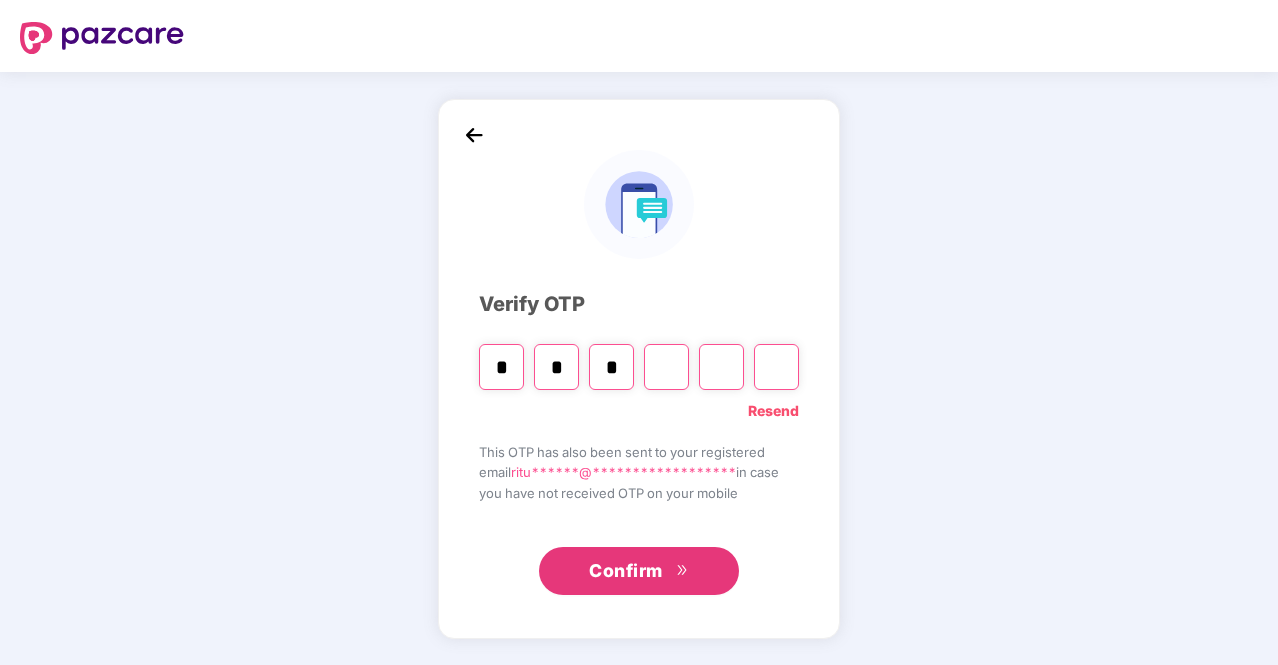 type on "*" 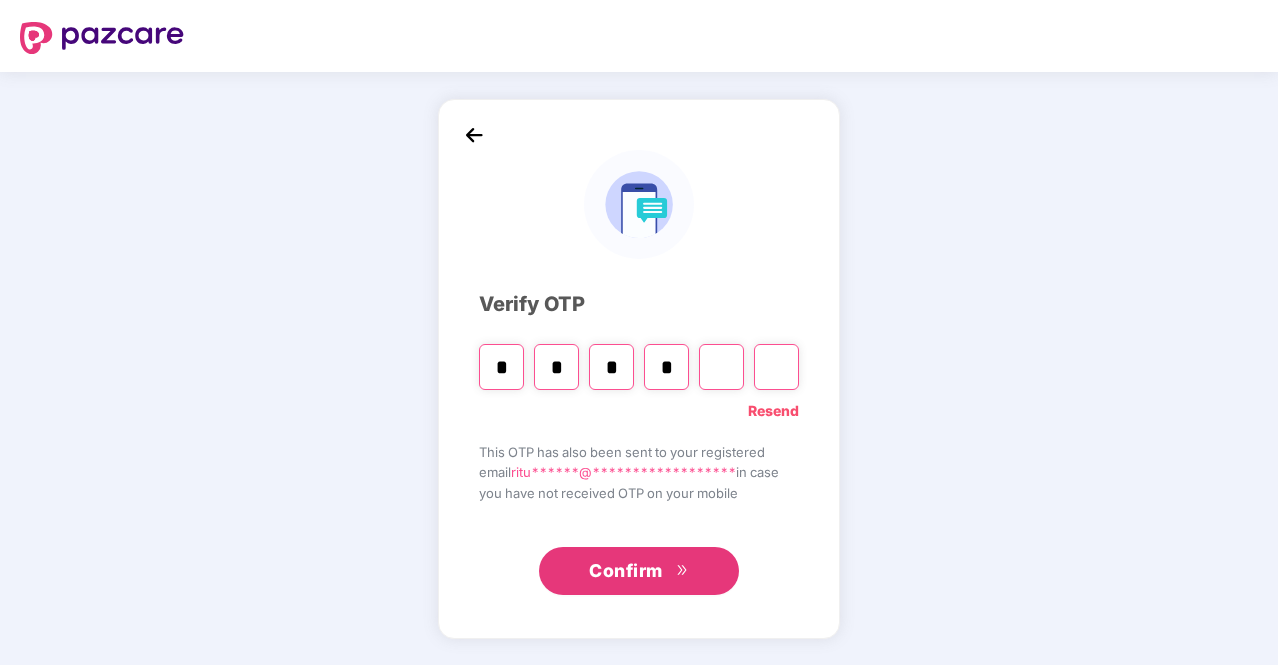 type on "*" 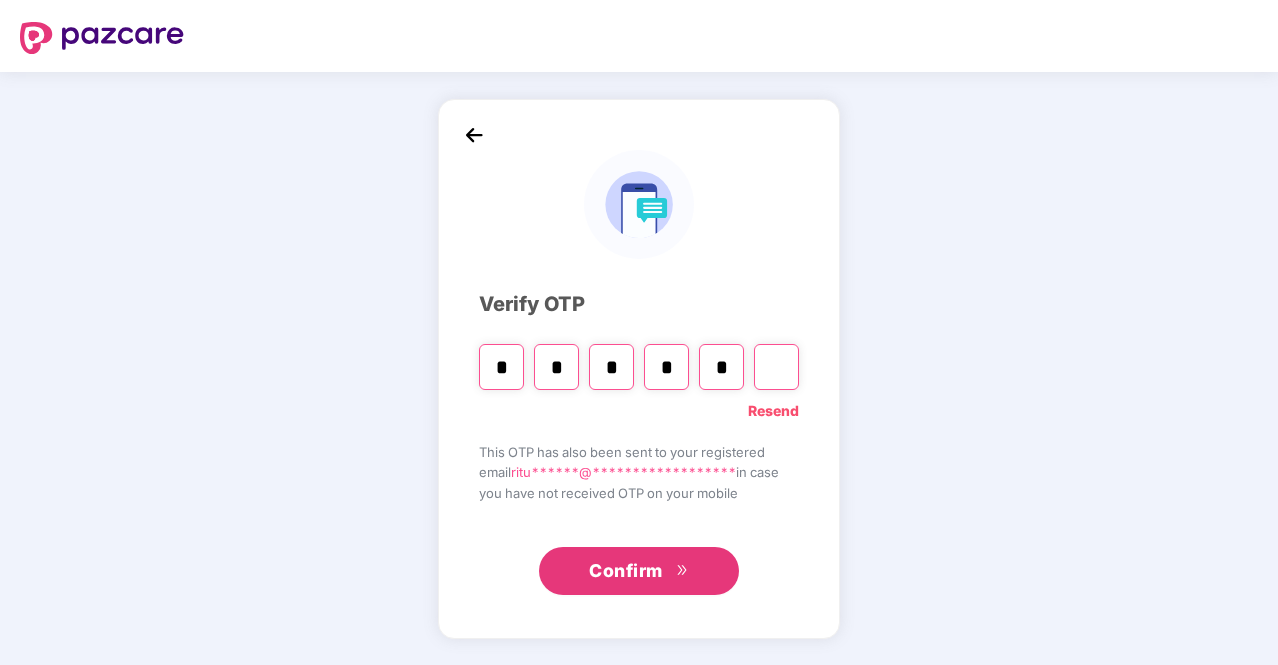 type on "*" 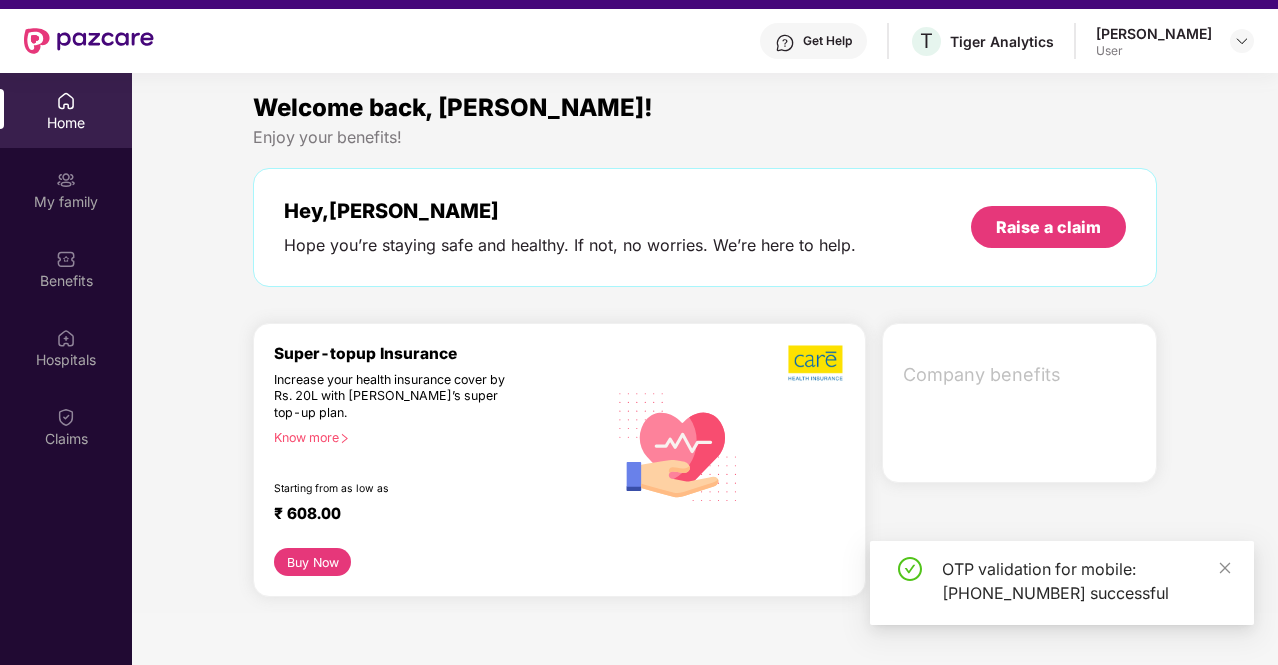 scroll, scrollTop: 100, scrollLeft: 0, axis: vertical 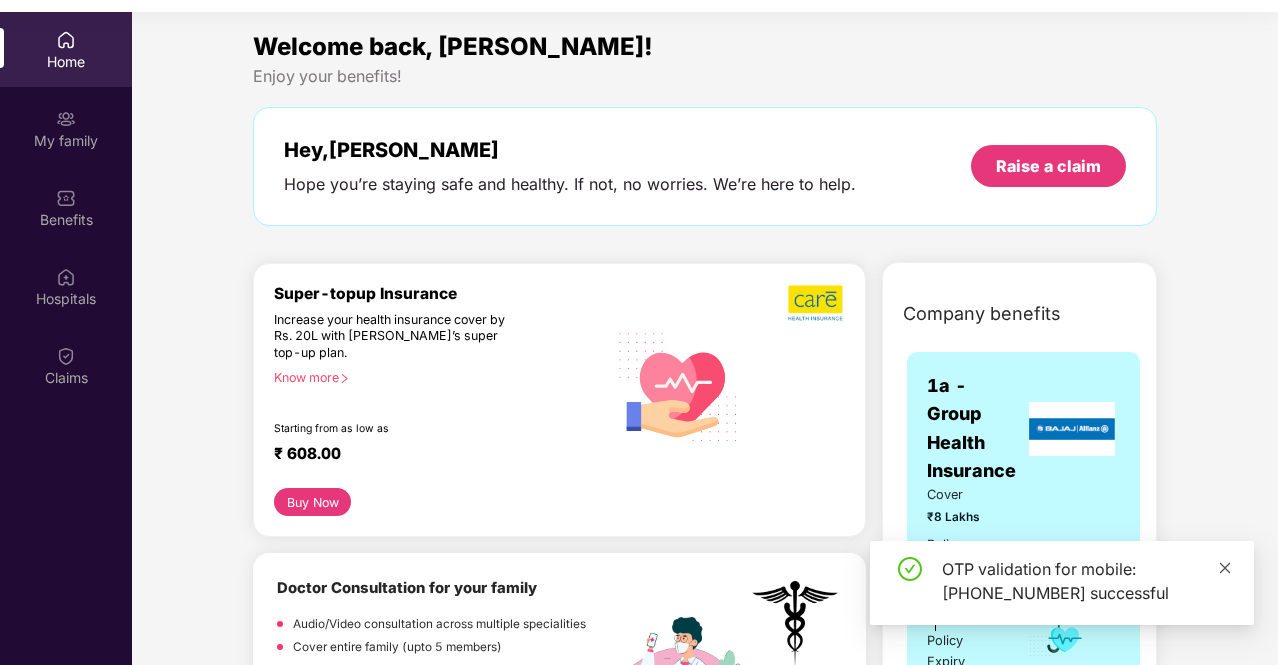 click 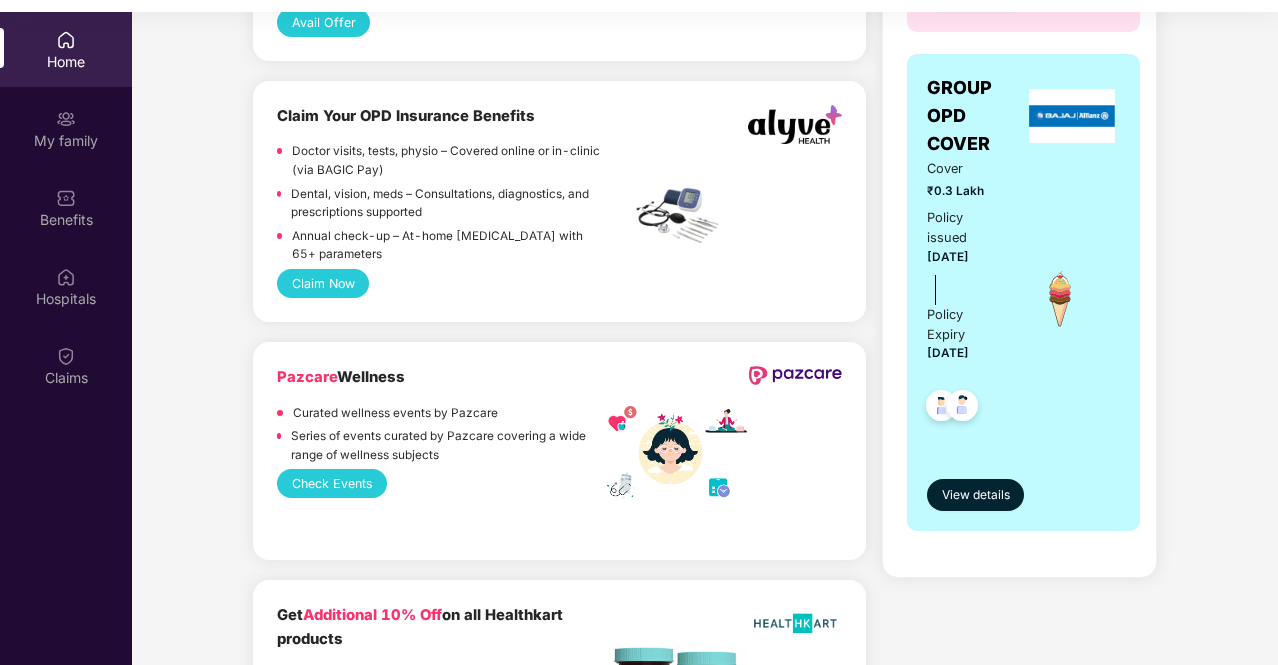 scroll, scrollTop: 1400, scrollLeft: 0, axis: vertical 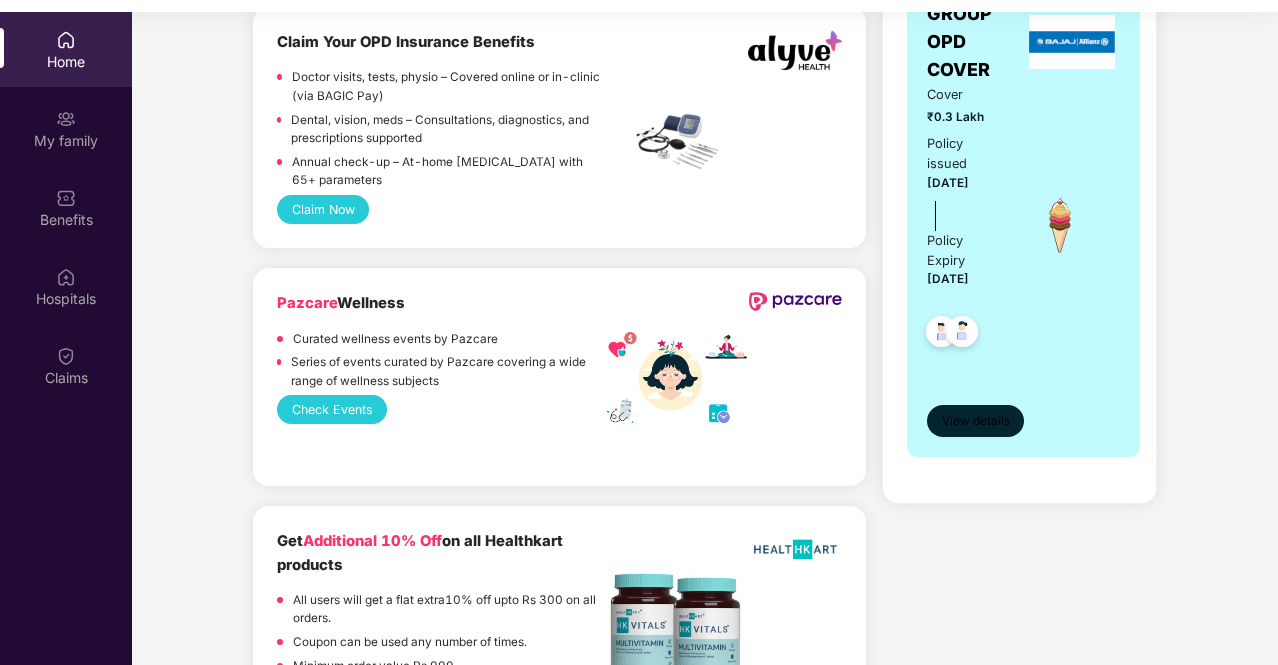 click on "View details" at bounding box center (976, 421) 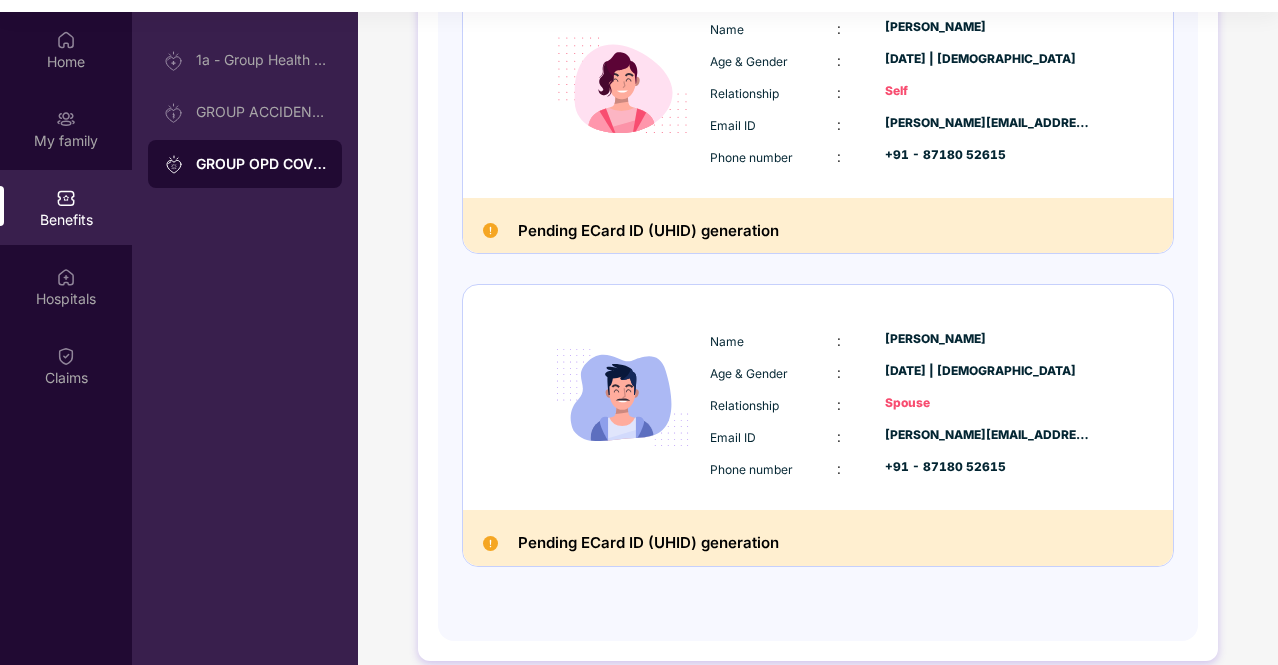 scroll, scrollTop: 360, scrollLeft: 0, axis: vertical 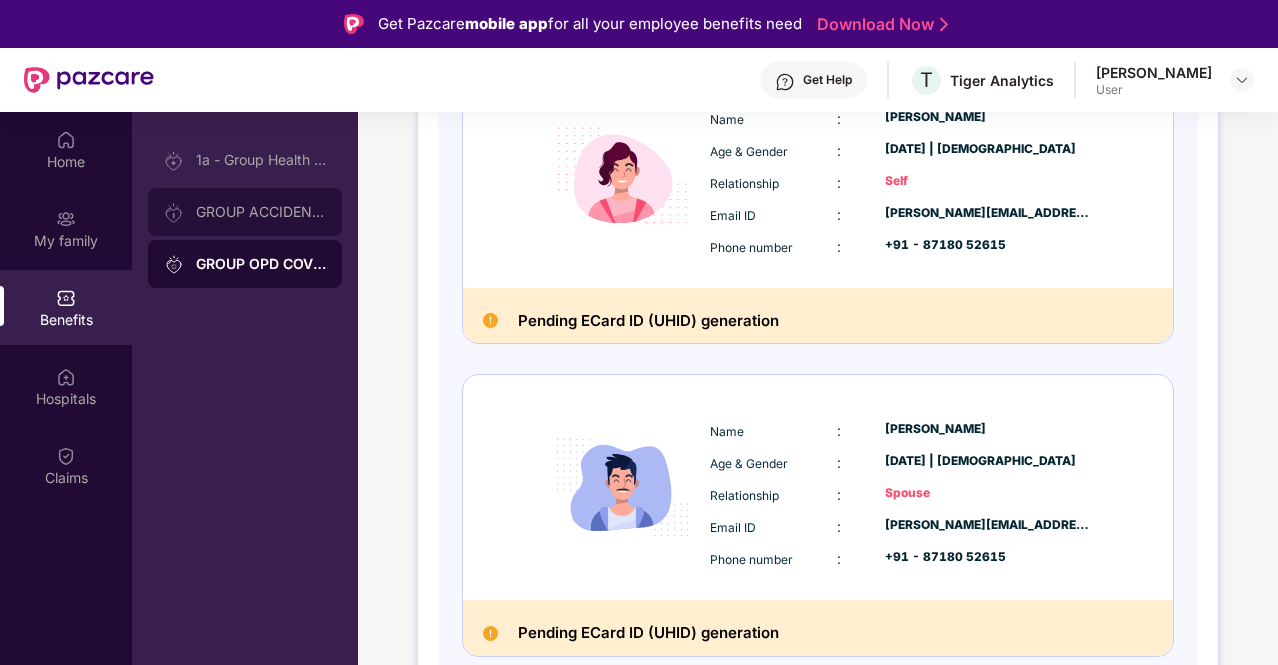 click on "GROUP ACCIDENTAL INSURANCE" at bounding box center (261, 212) 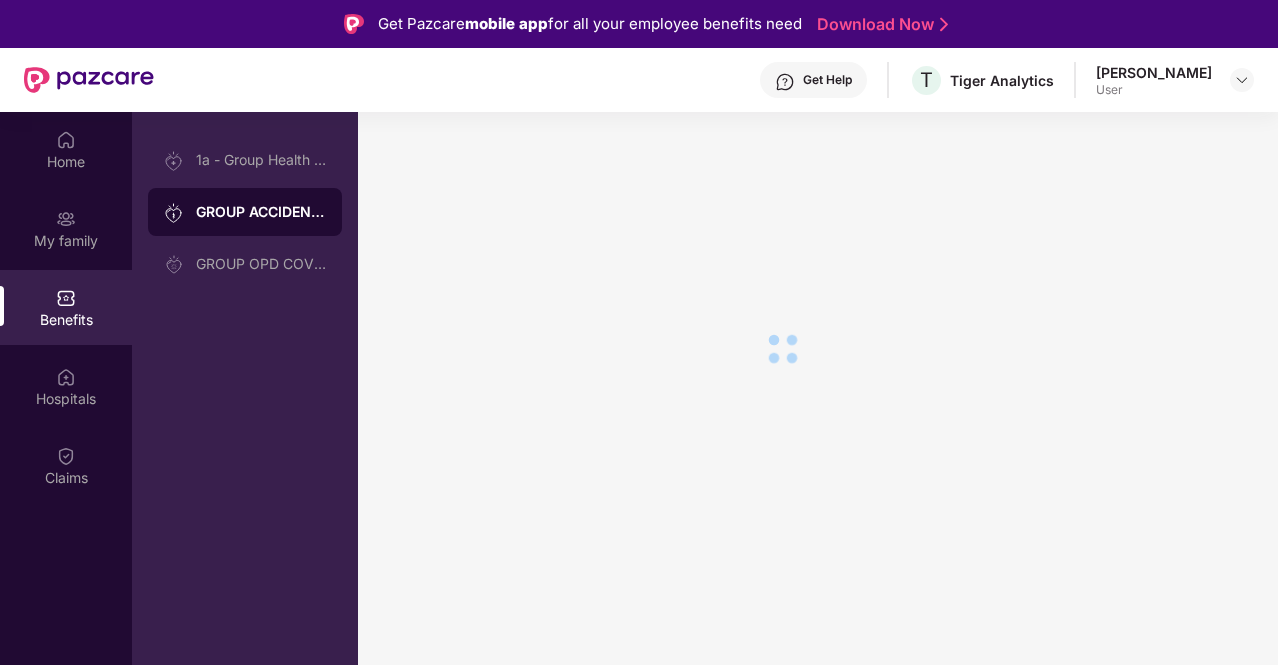 scroll, scrollTop: 0, scrollLeft: 0, axis: both 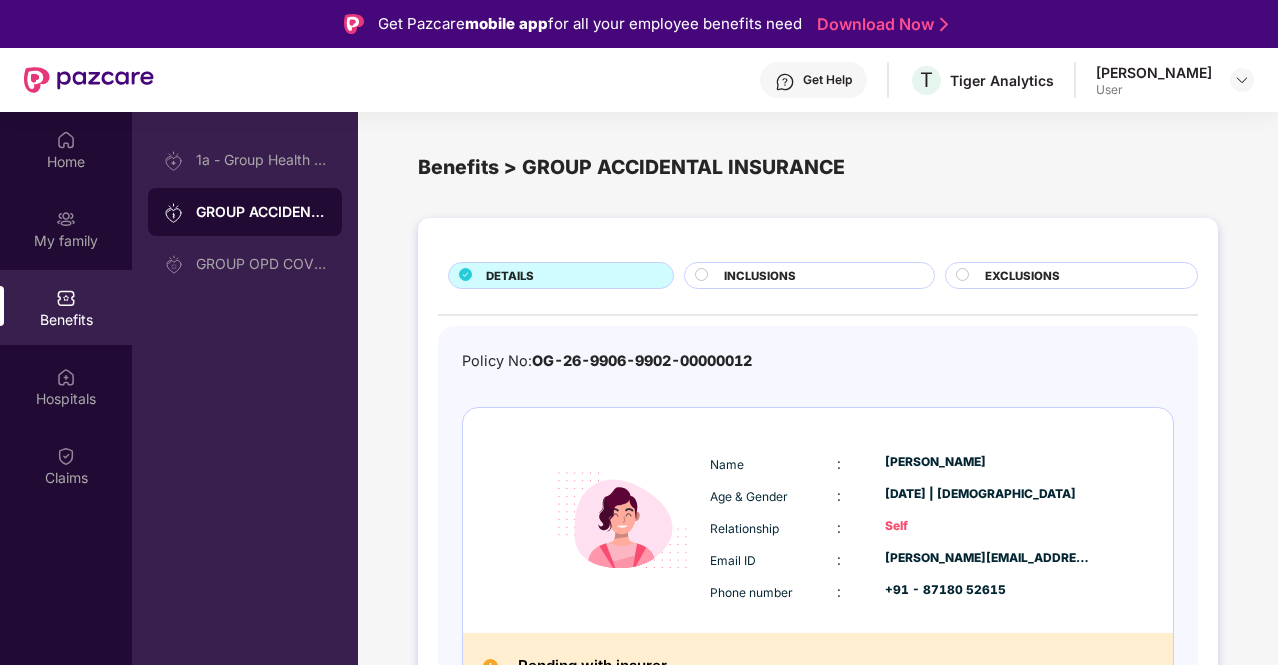 click on "INCLUSIONS" at bounding box center (818, 277) 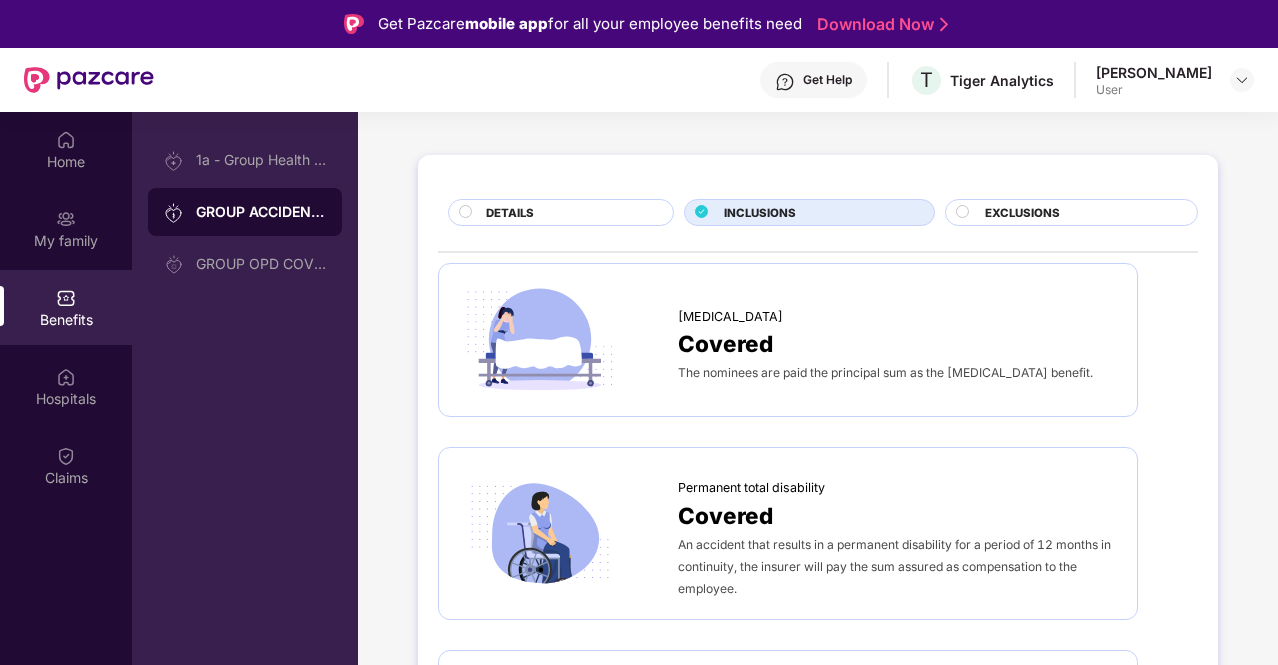 scroll, scrollTop: 0, scrollLeft: 0, axis: both 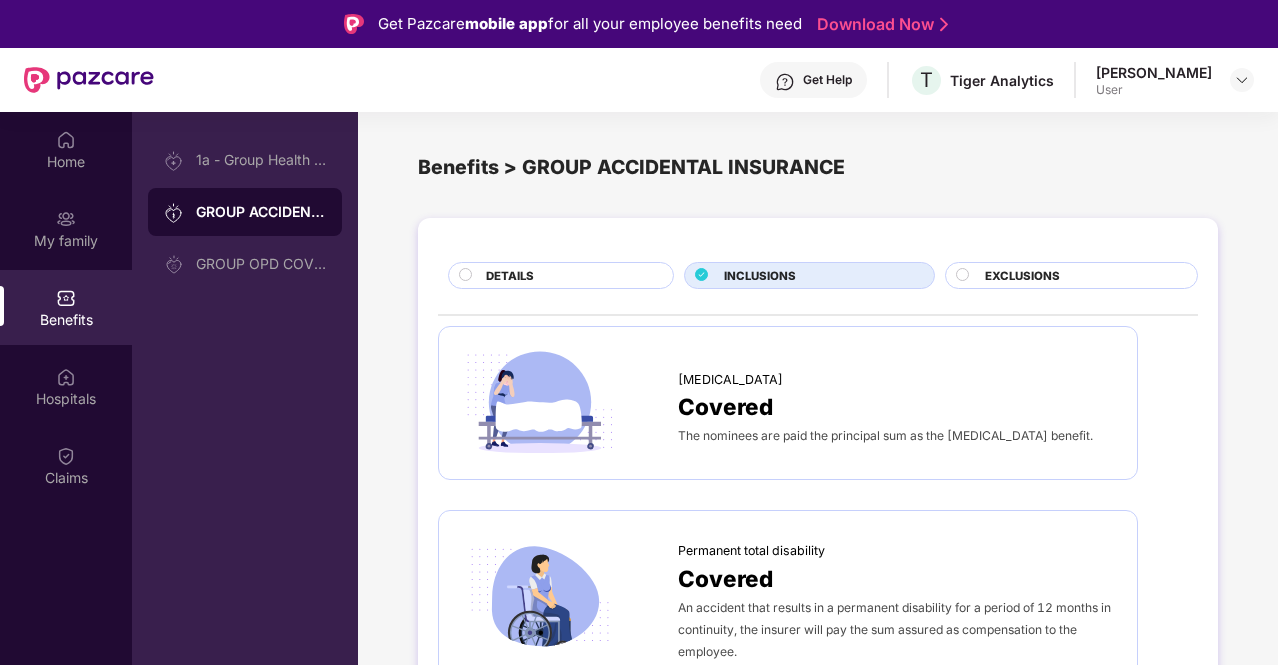 click on "EXCLUSIONS" at bounding box center (1081, 277) 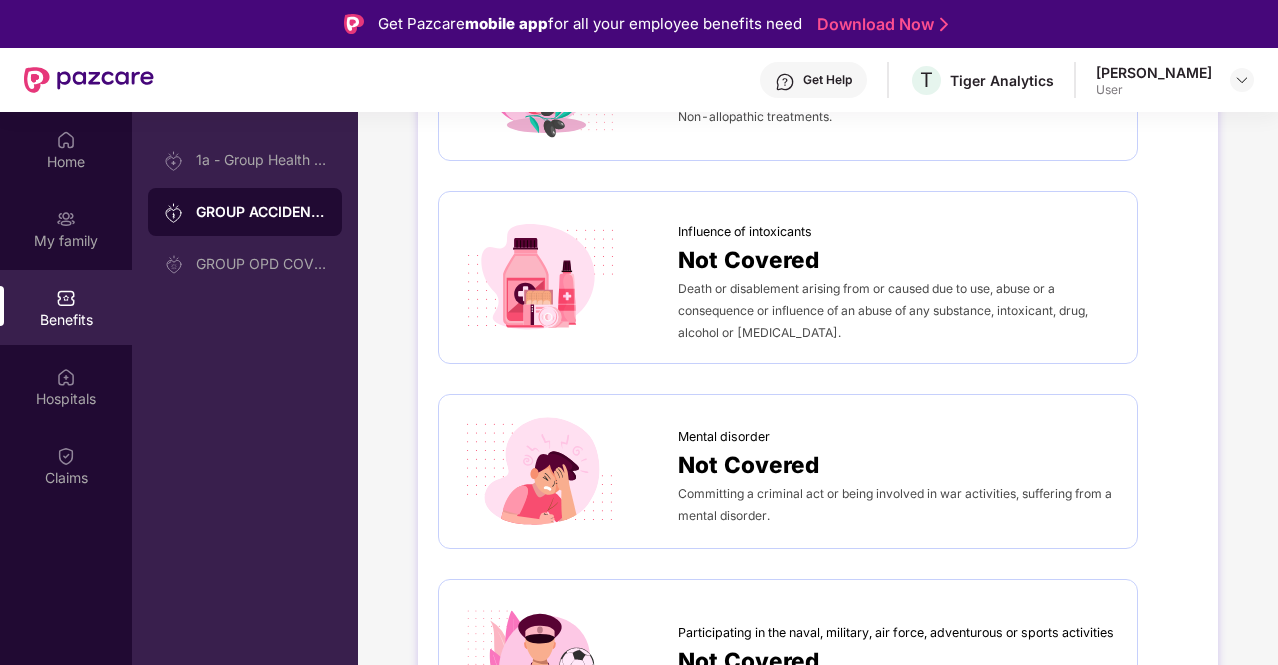 scroll, scrollTop: 1088, scrollLeft: 0, axis: vertical 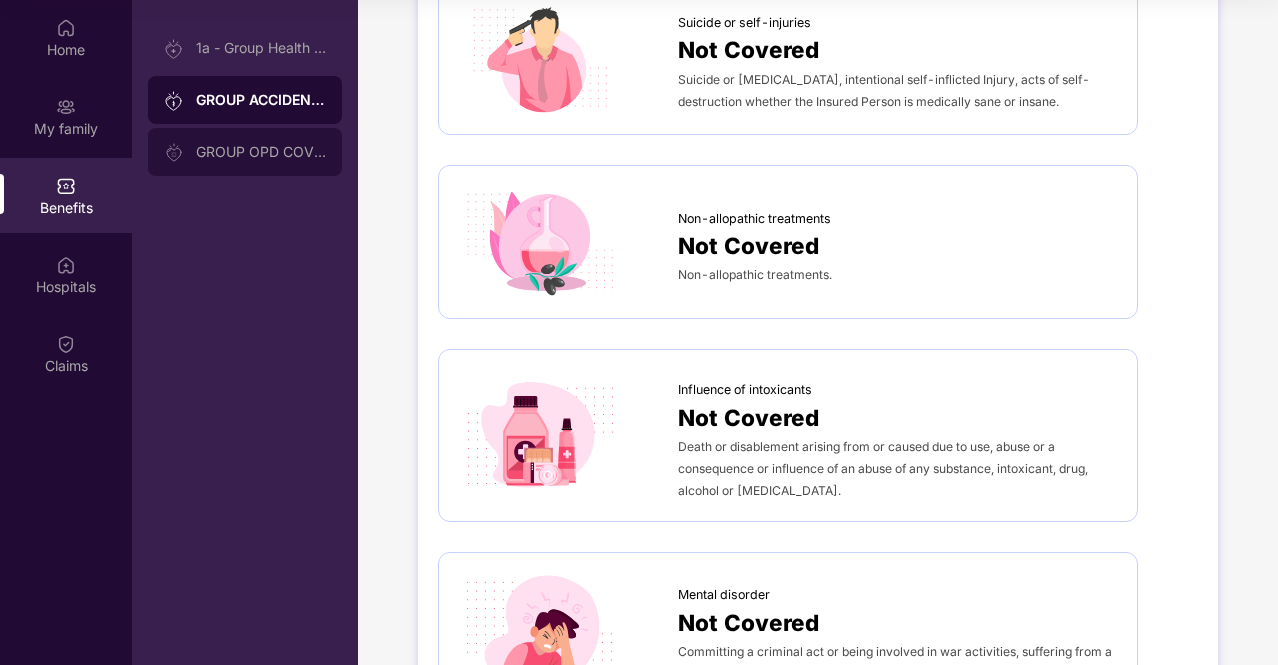 click on "GROUP OPD COVER" at bounding box center (245, 152) 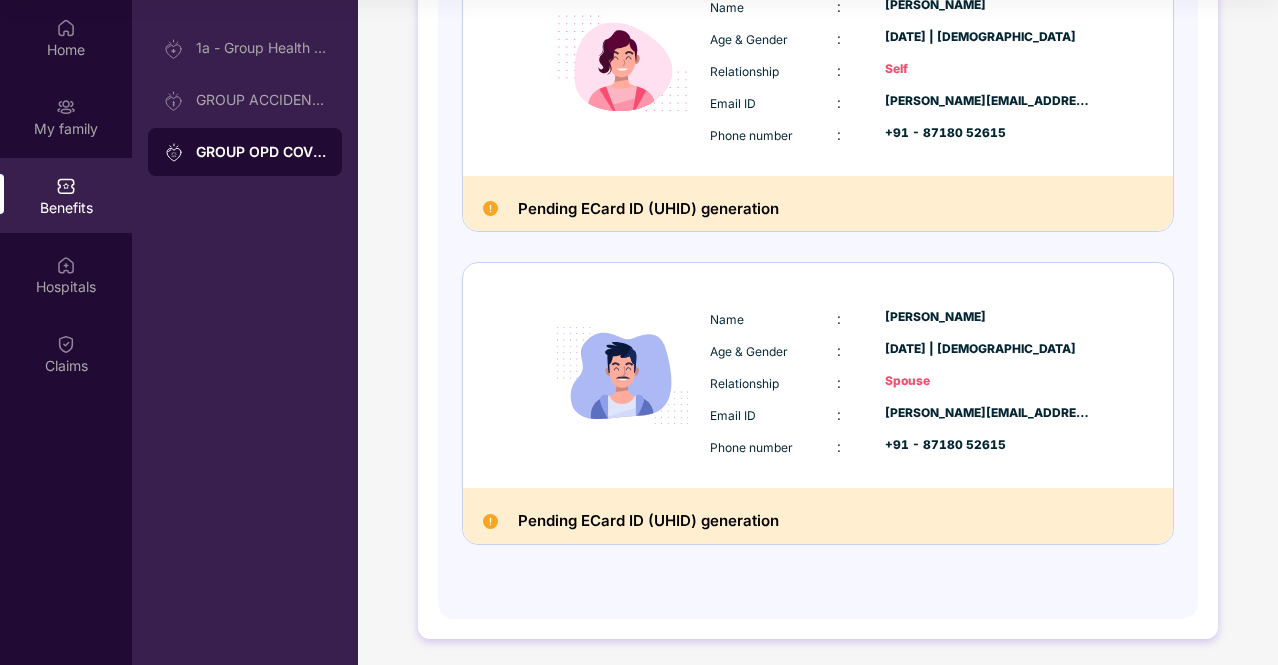 scroll, scrollTop: 0, scrollLeft: 0, axis: both 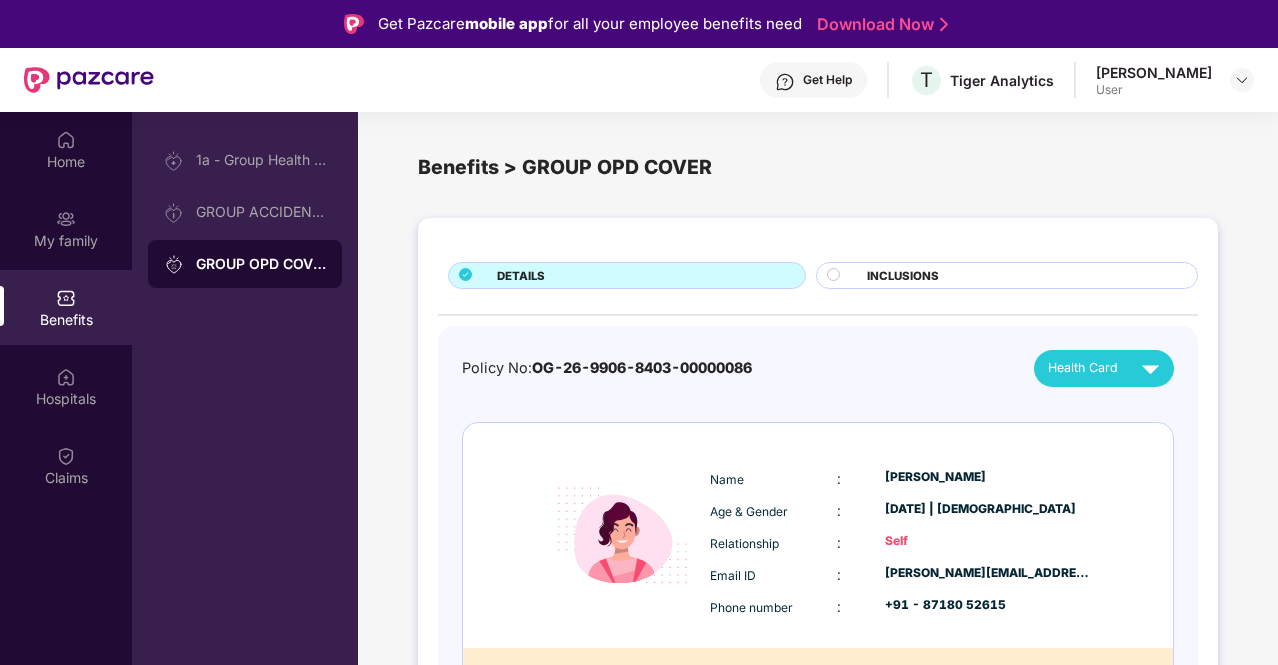 click on "User" at bounding box center (1154, 90) 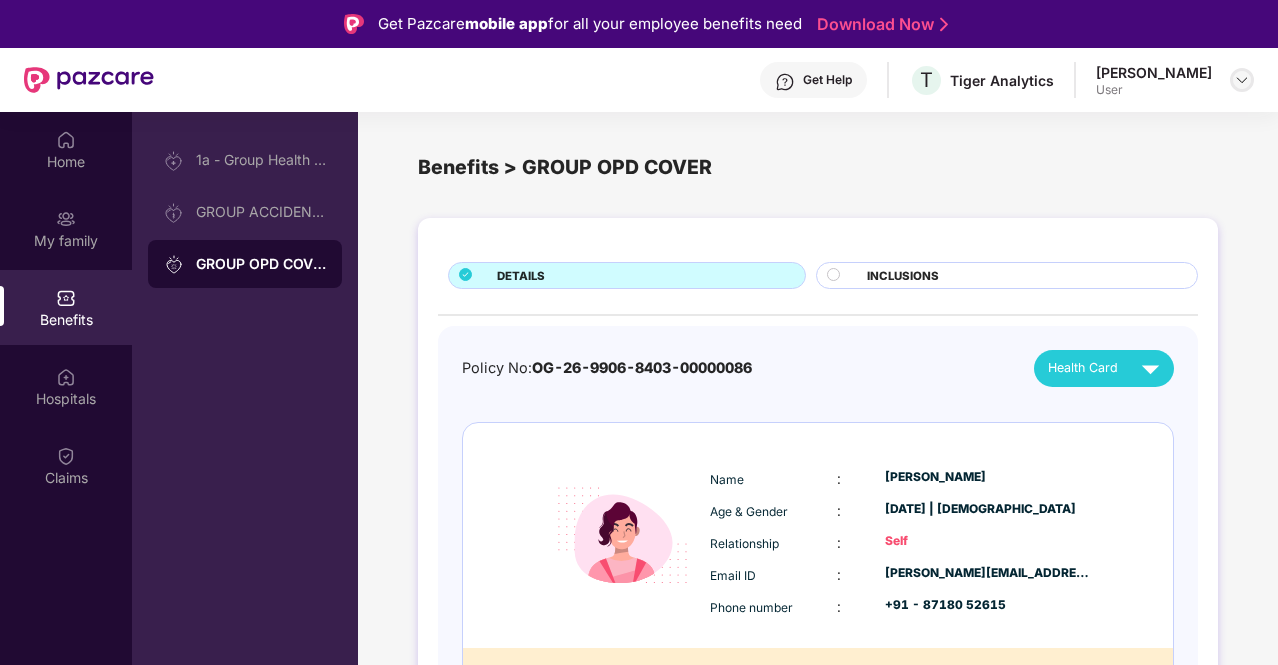 click at bounding box center [1242, 80] 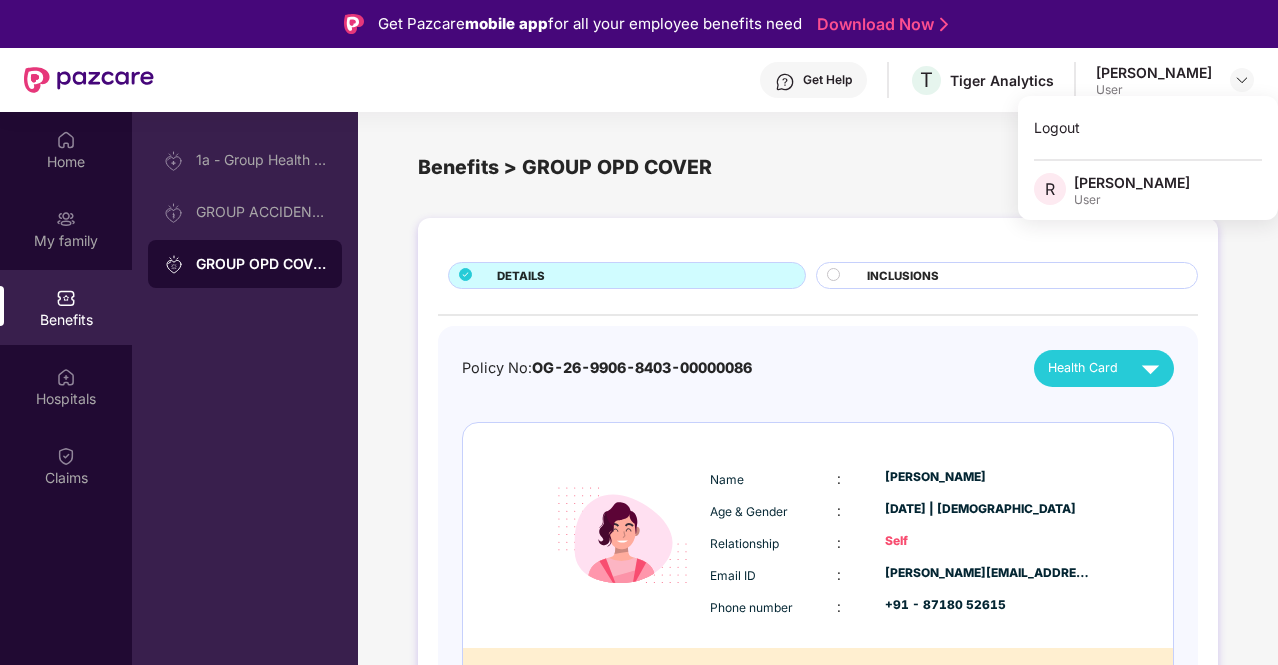 click on "Benefits > GROUP OPD COVER" at bounding box center (818, 167) 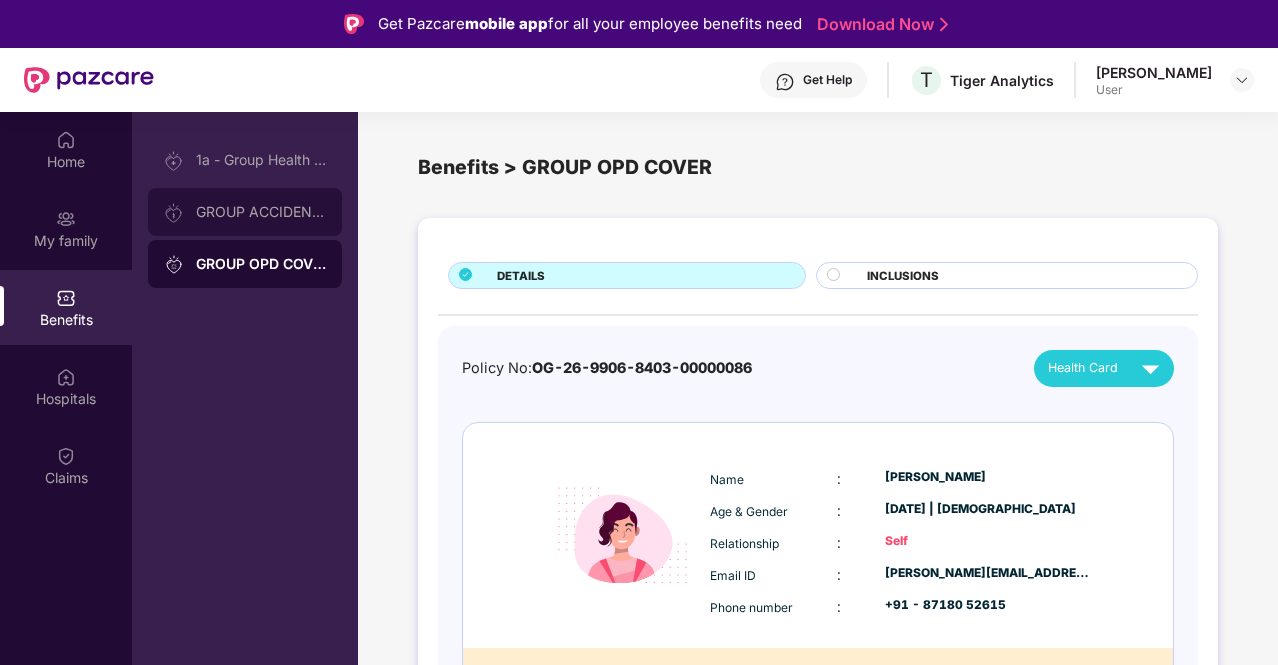 click on "GROUP ACCIDENTAL INSURANCE" at bounding box center [245, 212] 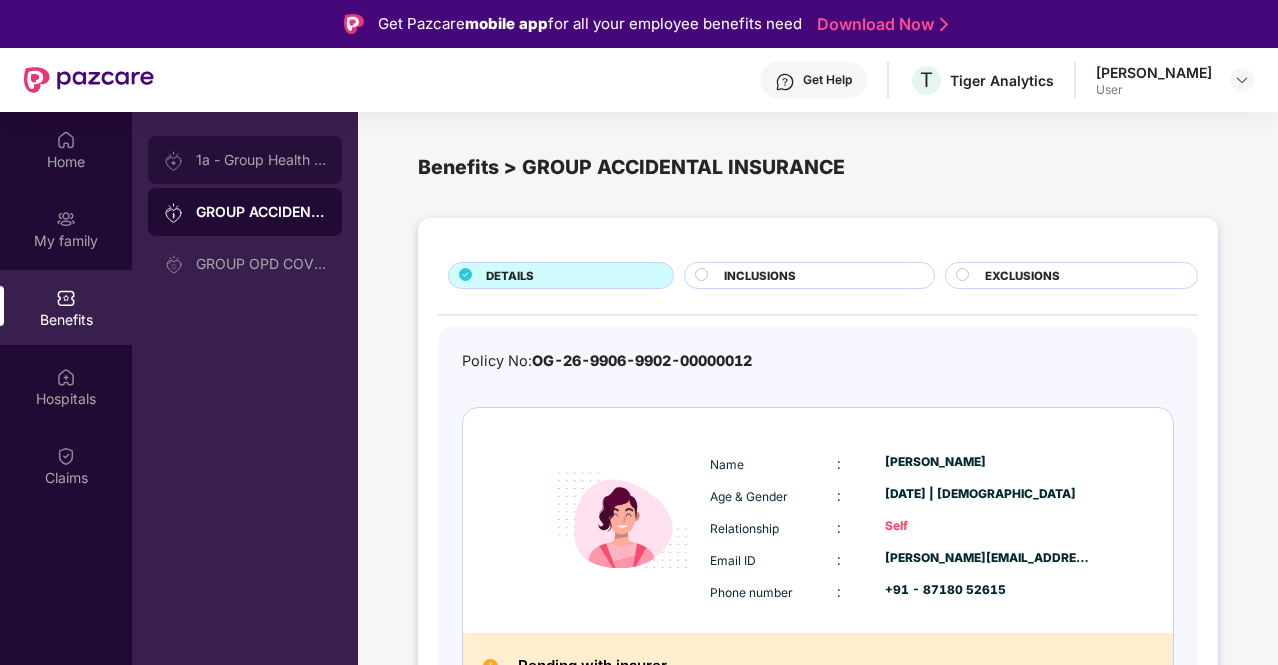 click on "1a - Group Health Insurance" at bounding box center [261, 160] 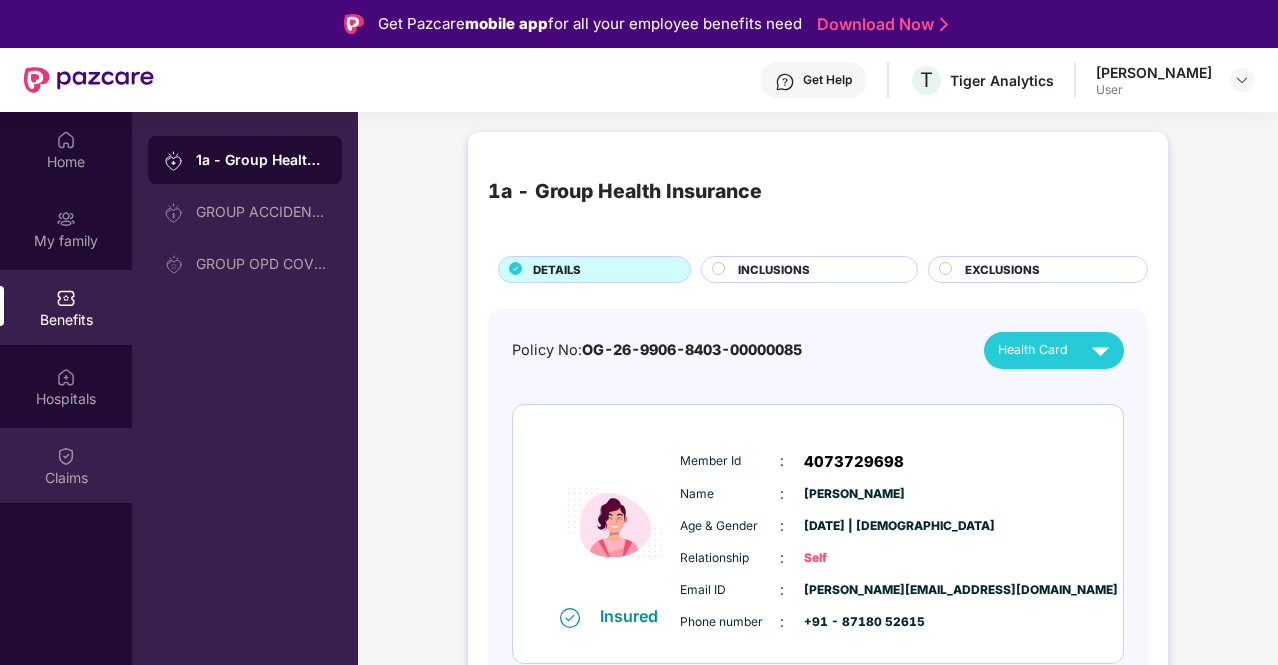 click at bounding box center (66, 456) 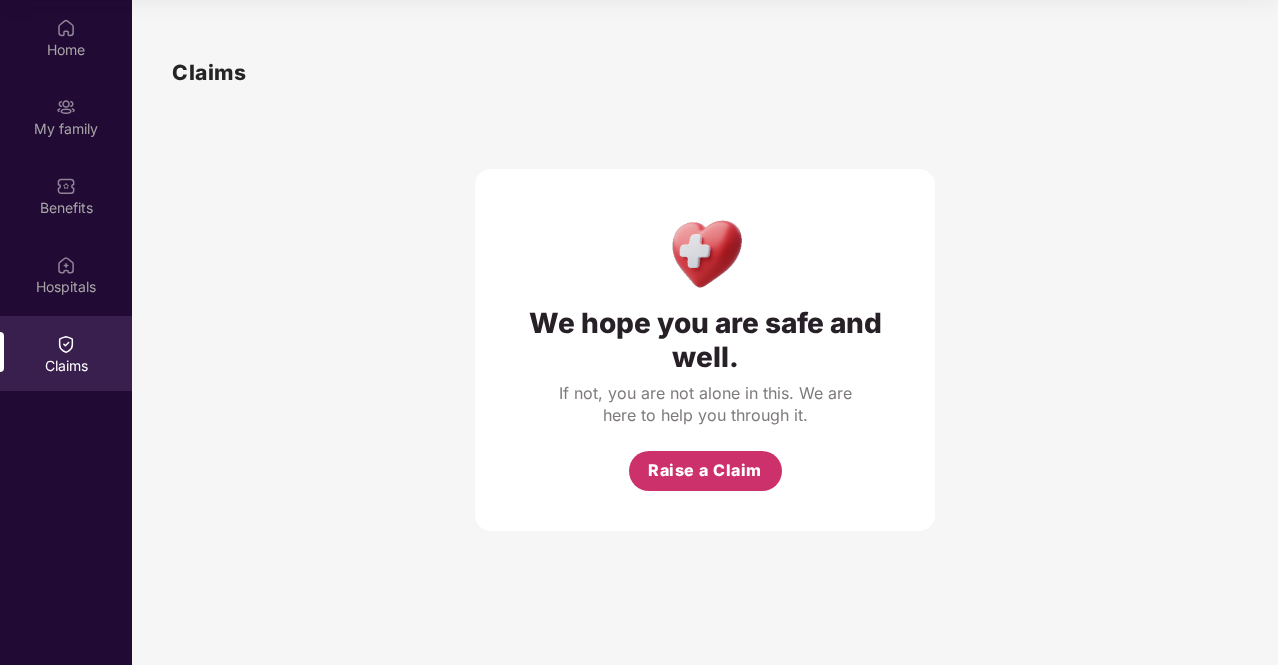 click on "Raise a Claim" at bounding box center [705, 470] 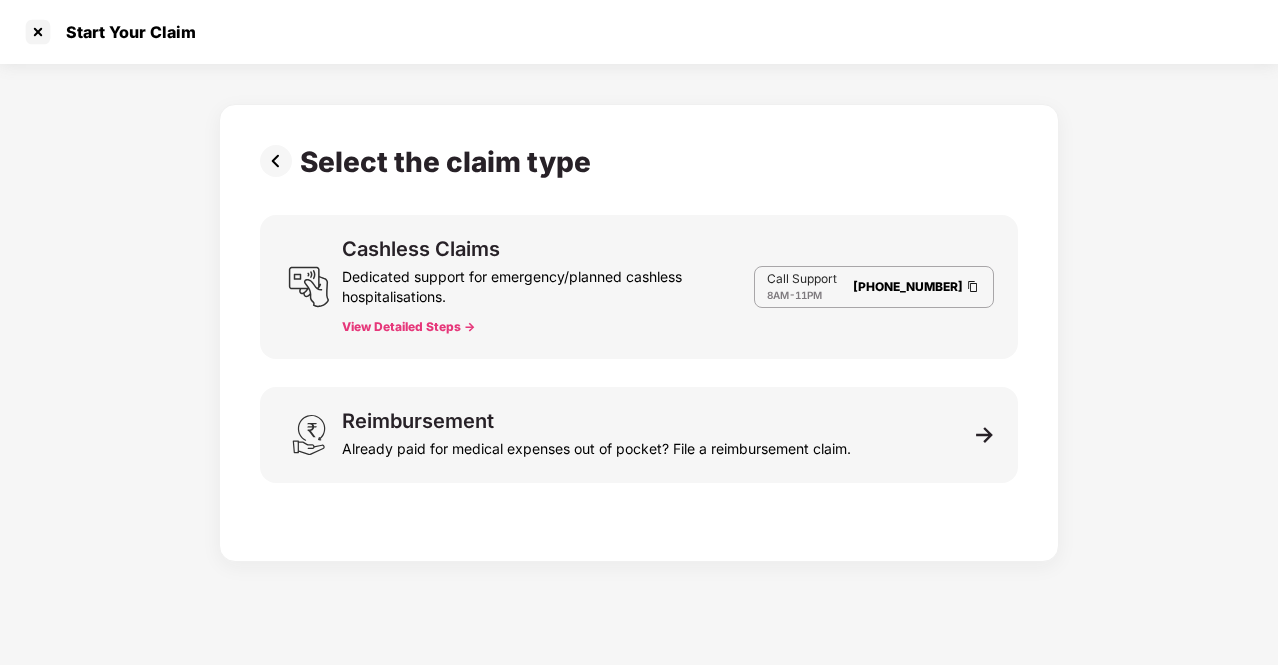 scroll, scrollTop: 48, scrollLeft: 0, axis: vertical 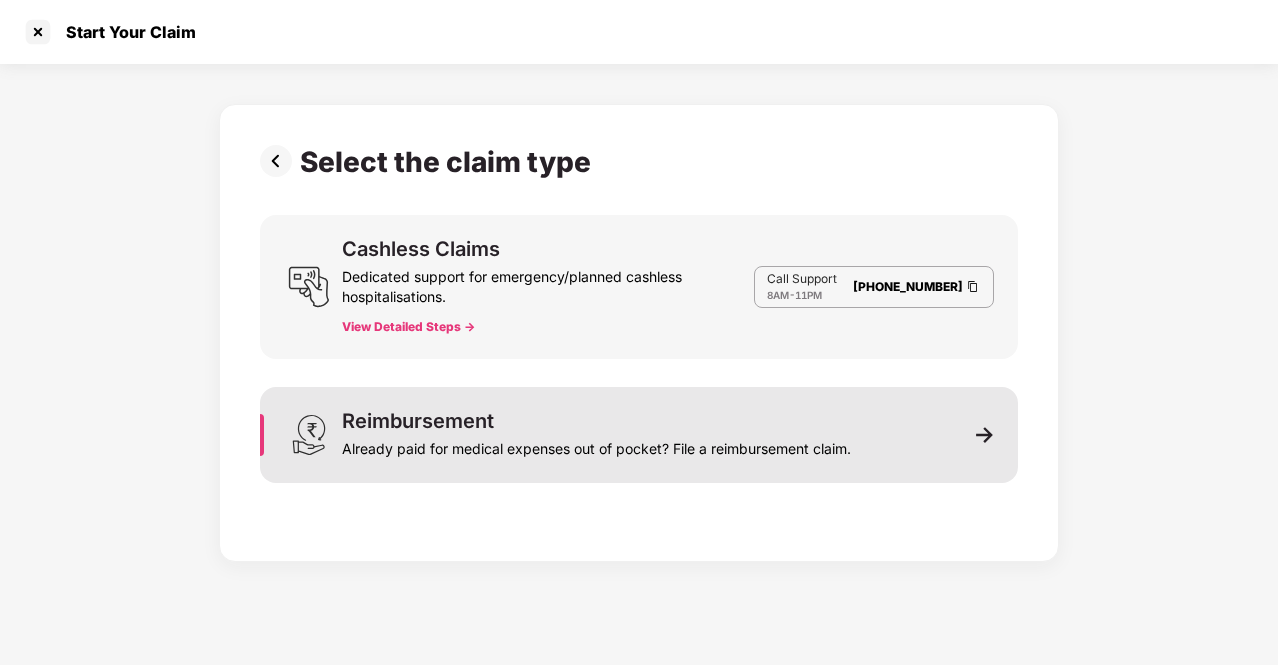click on "Already paid for medical expenses out of pocket? File a reimbursement claim." at bounding box center (596, 445) 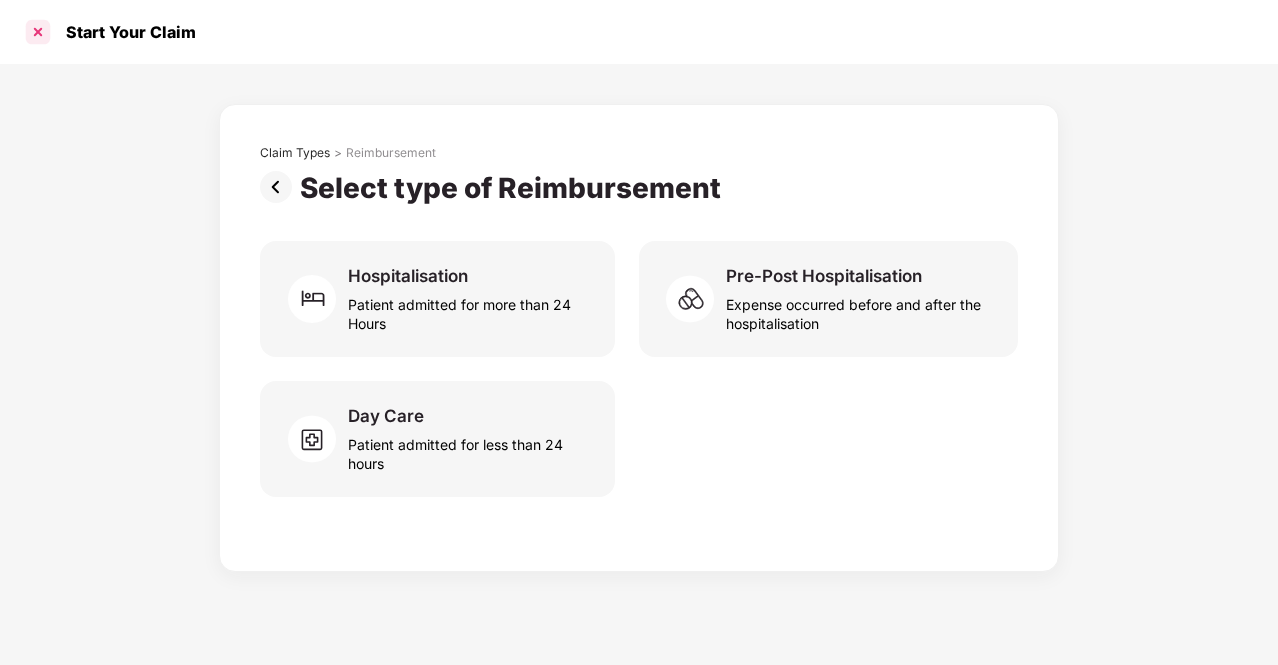 click at bounding box center [38, 32] 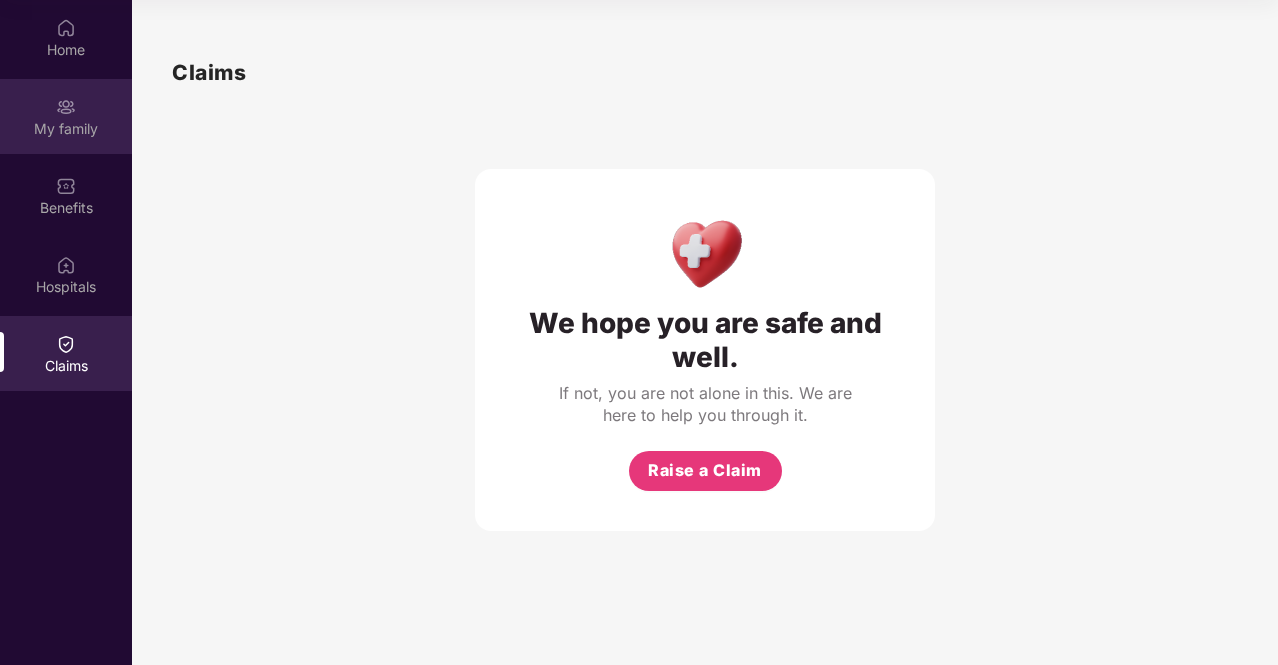 click on "My family" at bounding box center [66, 129] 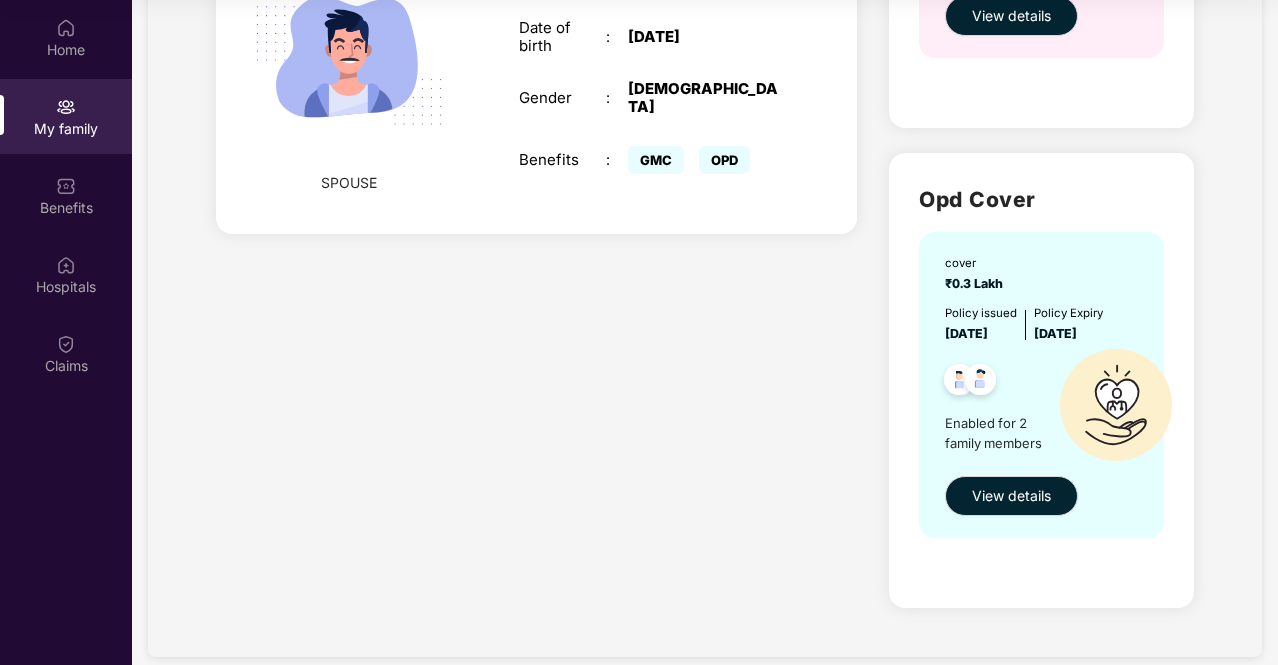 scroll, scrollTop: 974, scrollLeft: 0, axis: vertical 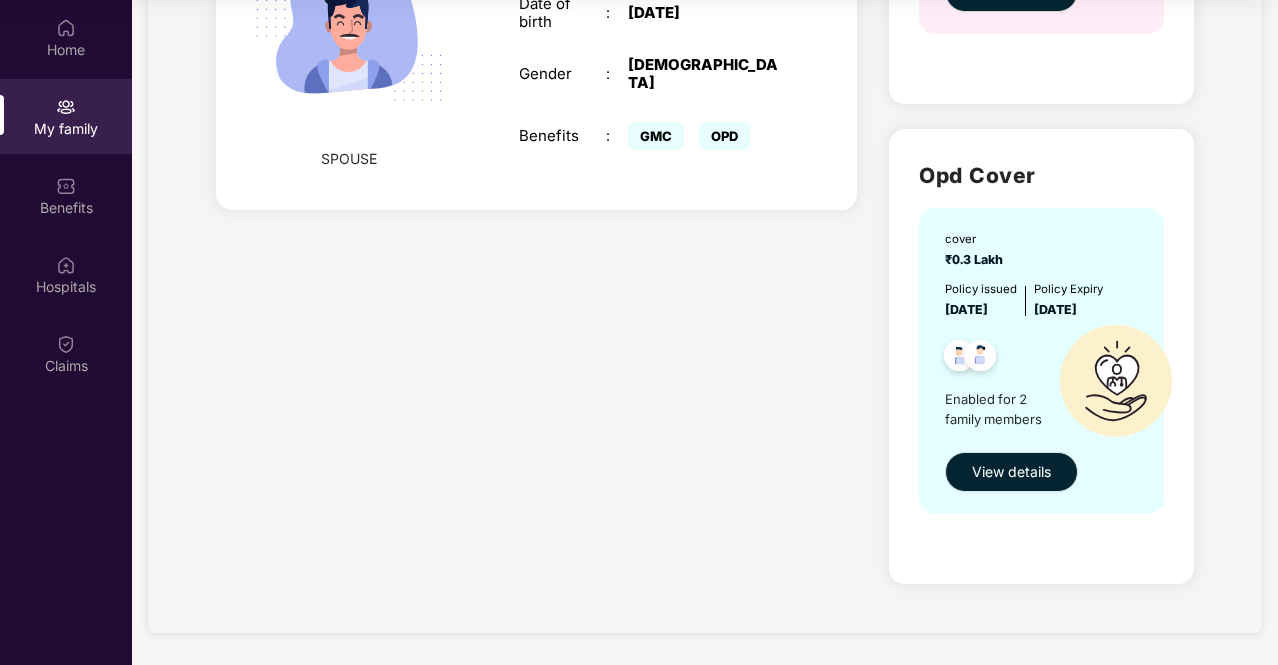 click on "View details" at bounding box center (1011, 472) 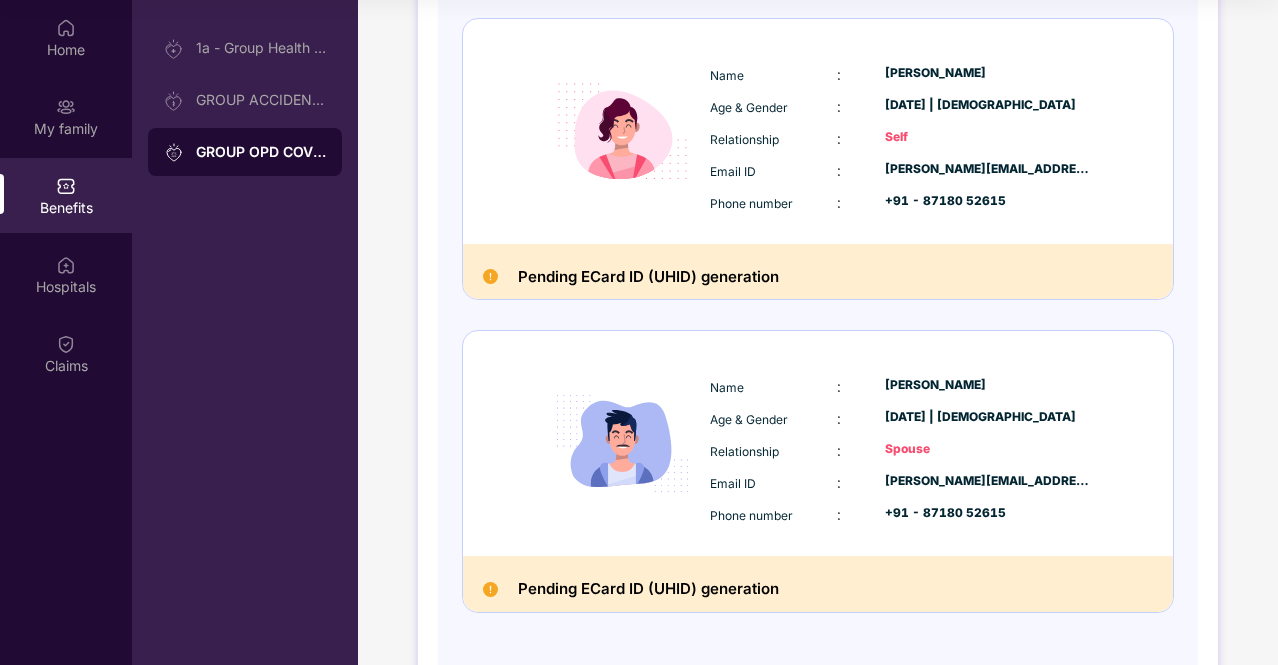 scroll, scrollTop: 260, scrollLeft: 0, axis: vertical 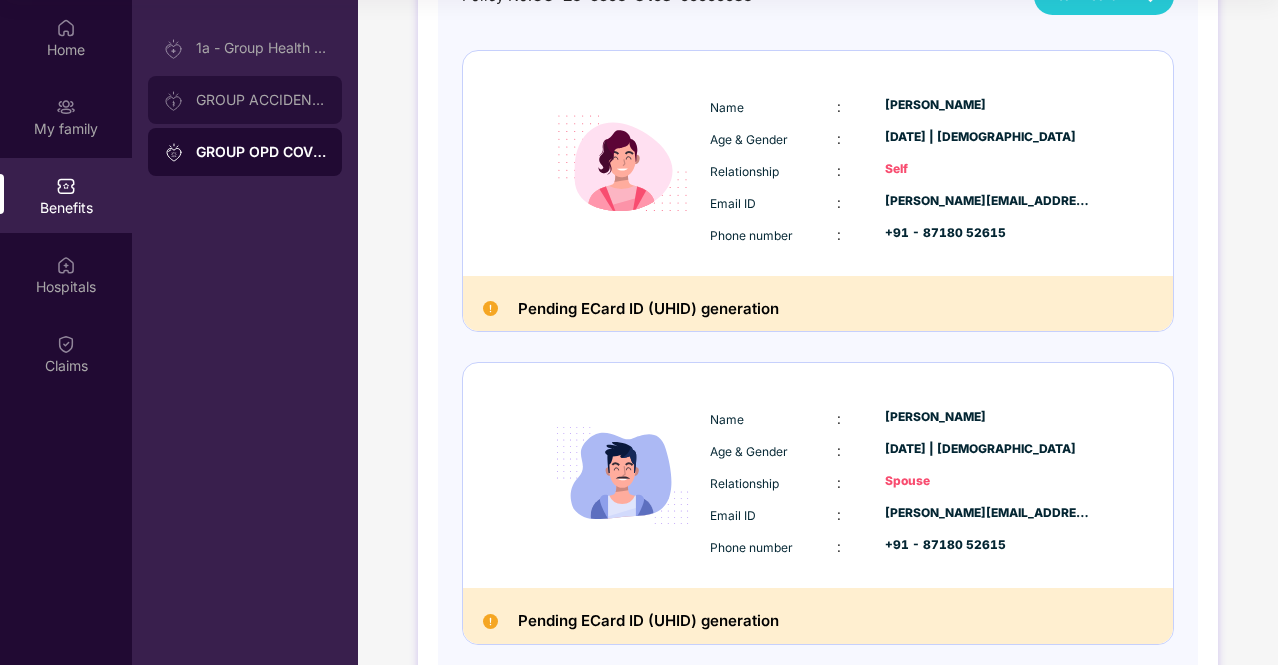 click on "GROUP ACCIDENTAL INSURANCE" at bounding box center (261, 100) 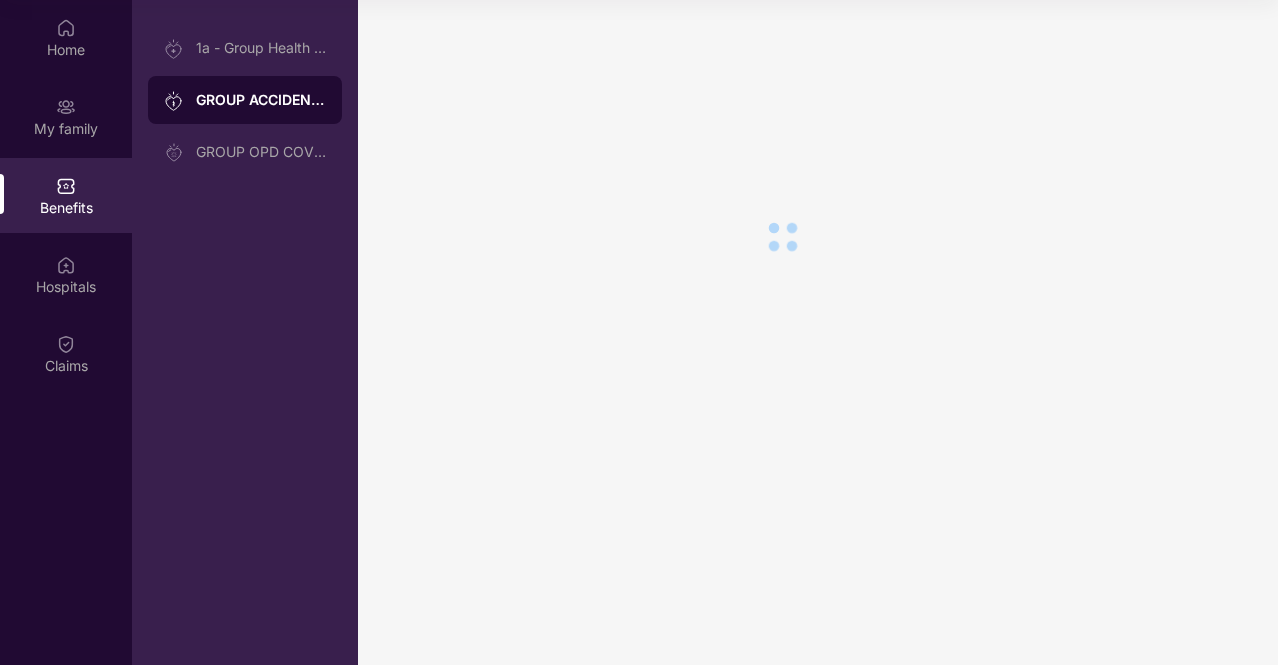 scroll, scrollTop: 0, scrollLeft: 0, axis: both 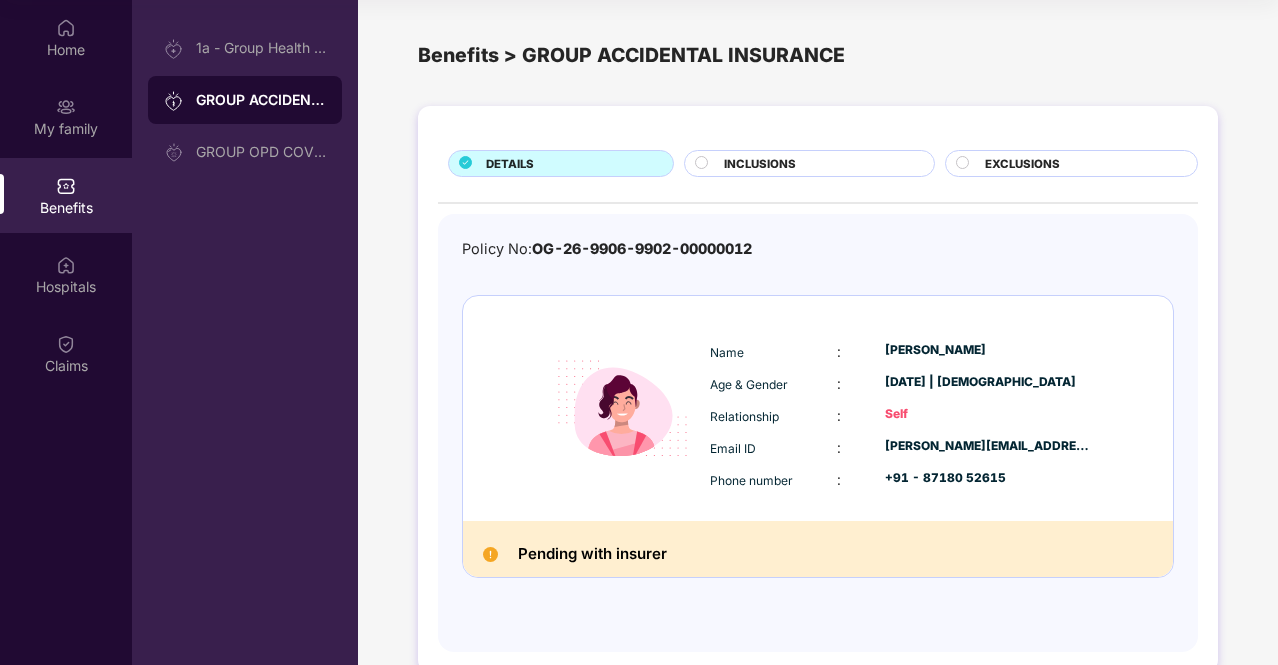 click on "INCLUSIONS" at bounding box center (760, 164) 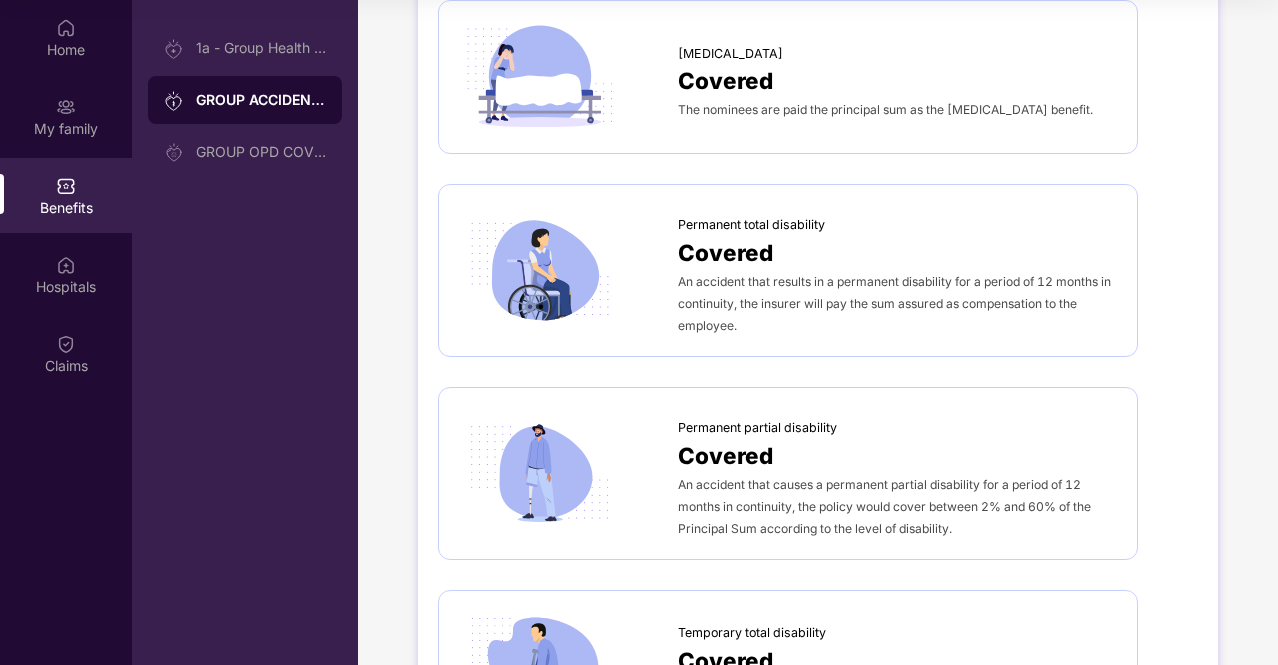scroll, scrollTop: 0, scrollLeft: 0, axis: both 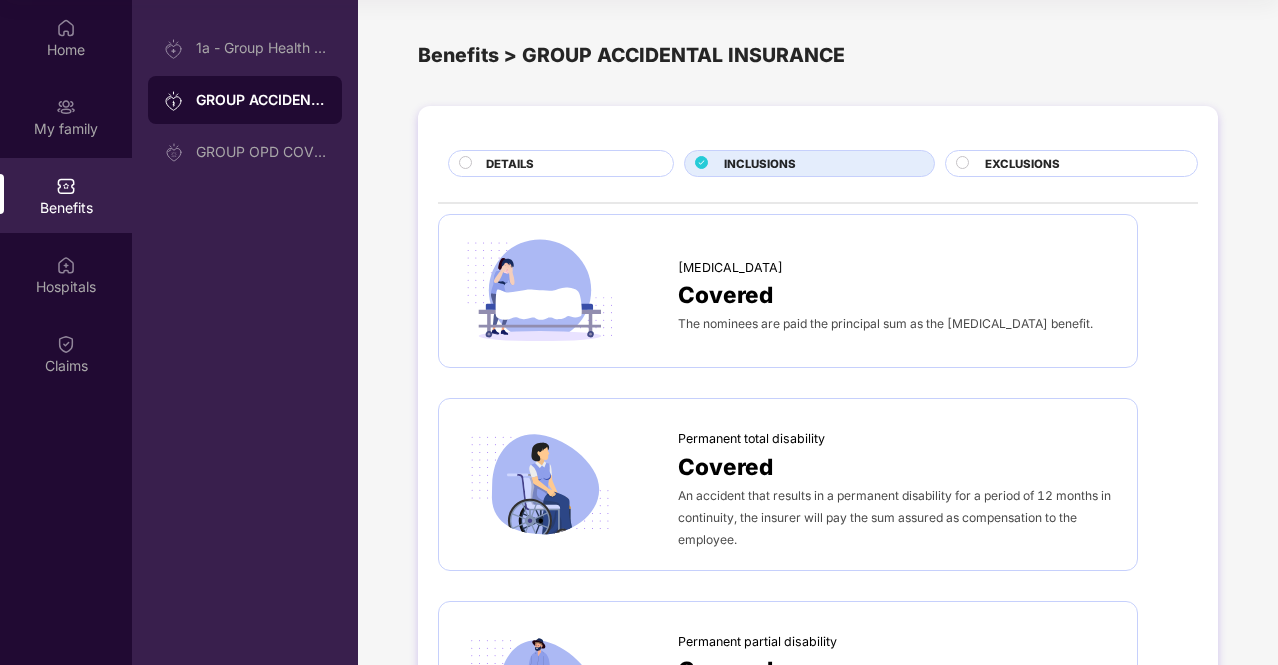 click on "DETAILS" at bounding box center [510, 164] 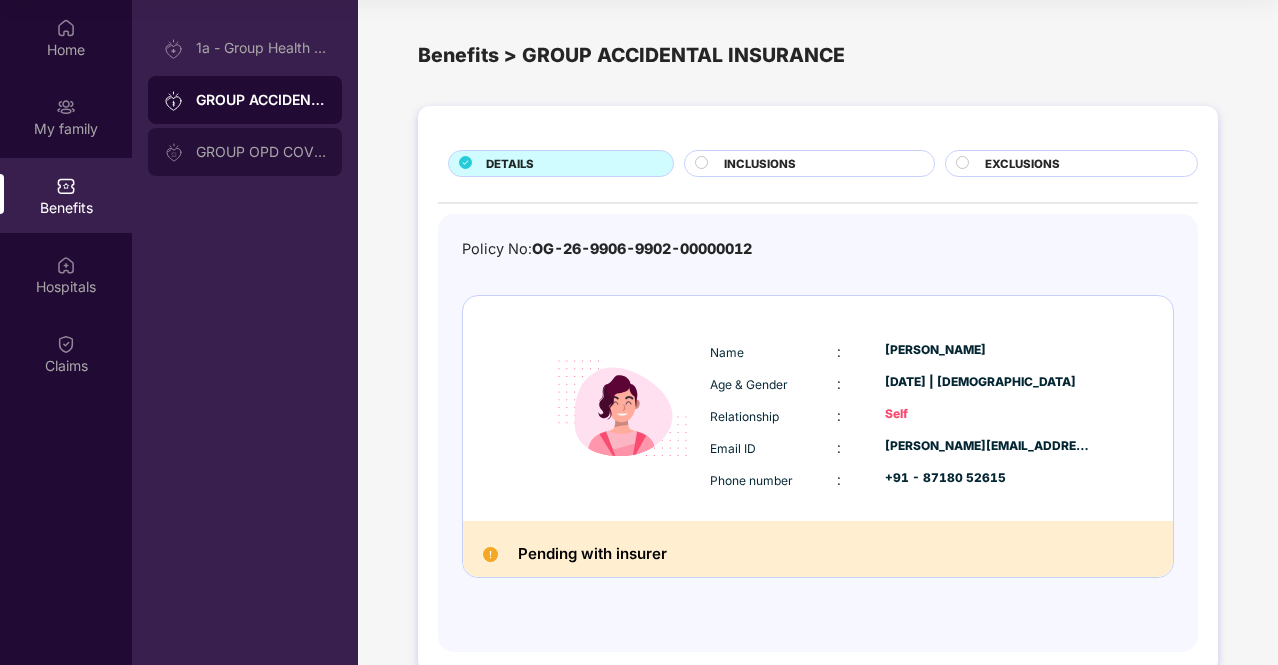 click on "GROUP OPD COVER" at bounding box center [261, 152] 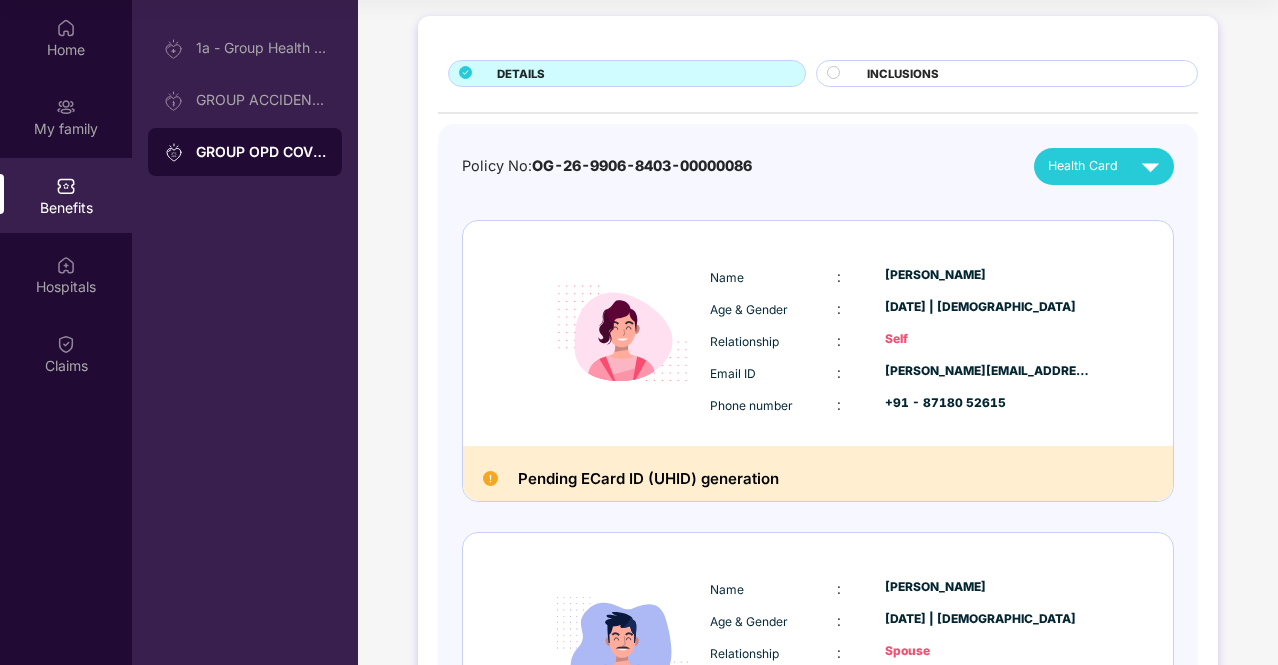 scroll, scrollTop: 0, scrollLeft: 0, axis: both 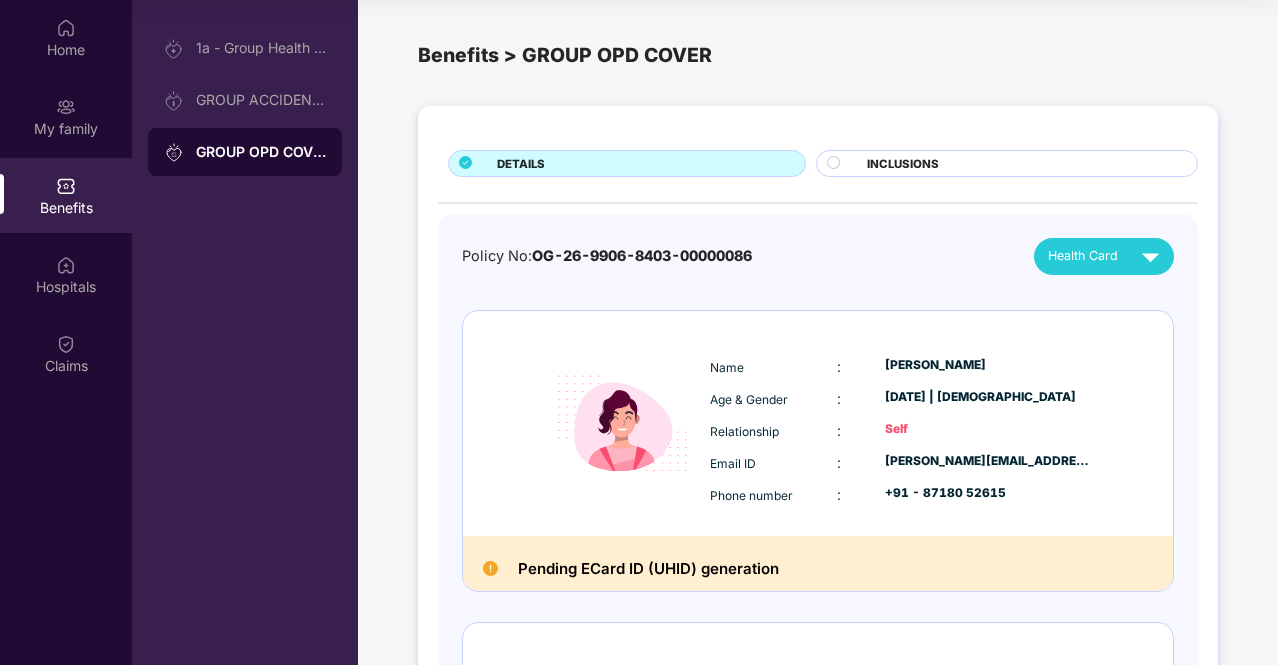 click on "INCLUSIONS" at bounding box center [903, 164] 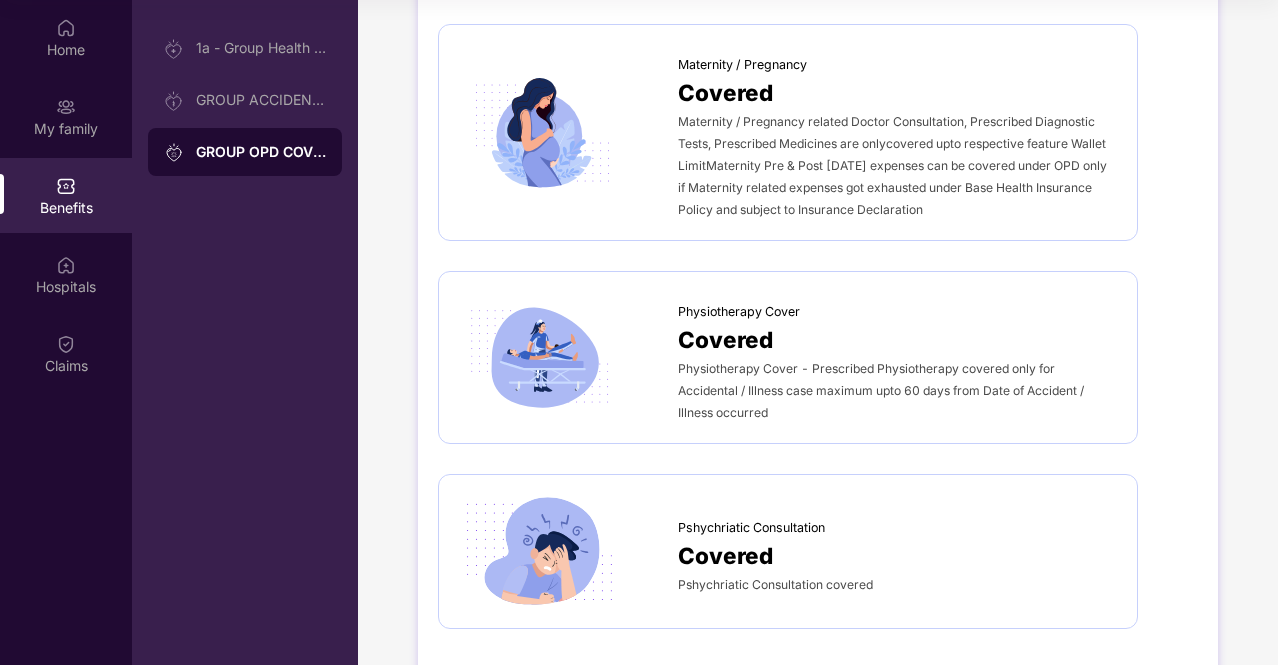 scroll, scrollTop: 1700, scrollLeft: 0, axis: vertical 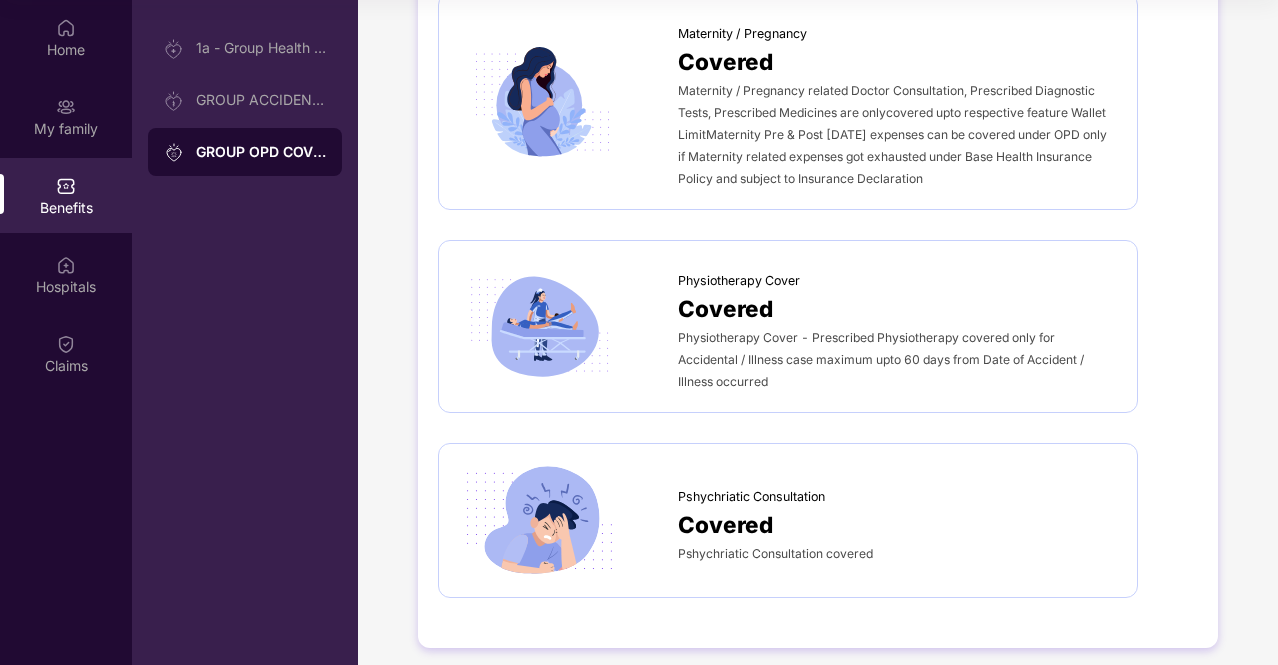 click on "Covered" at bounding box center (725, 308) 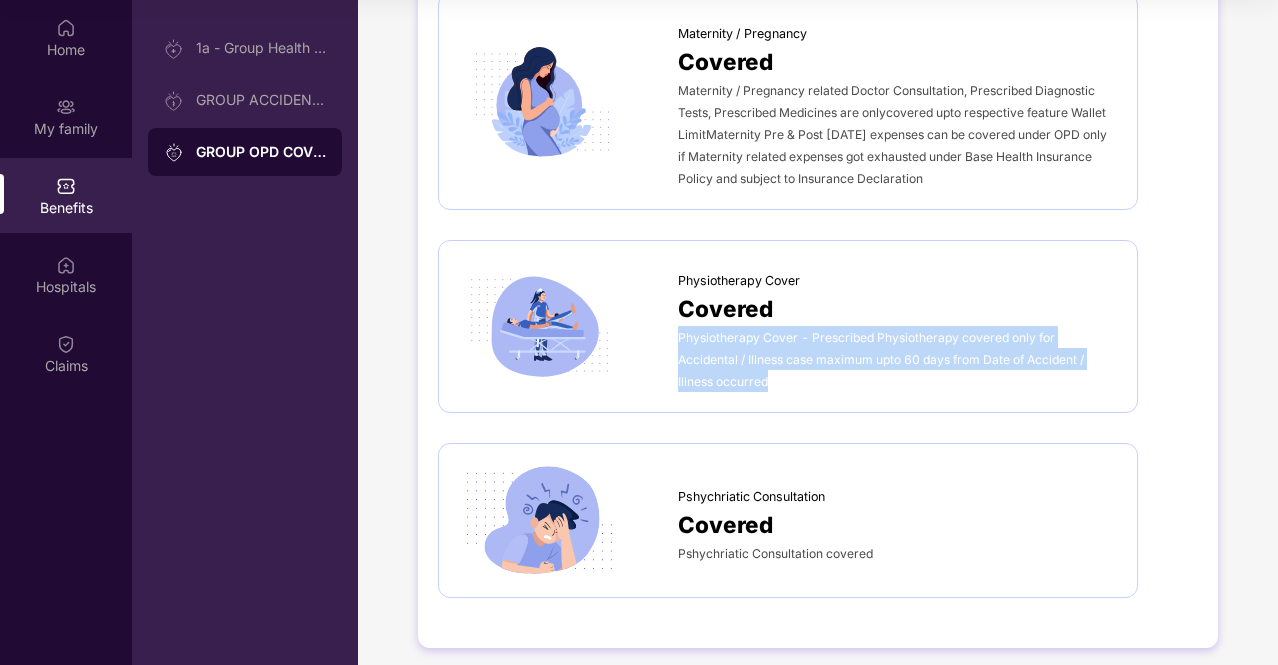 drag, startPoint x: 680, startPoint y: 332, endPoint x: 817, endPoint y: 406, distance: 155.70805 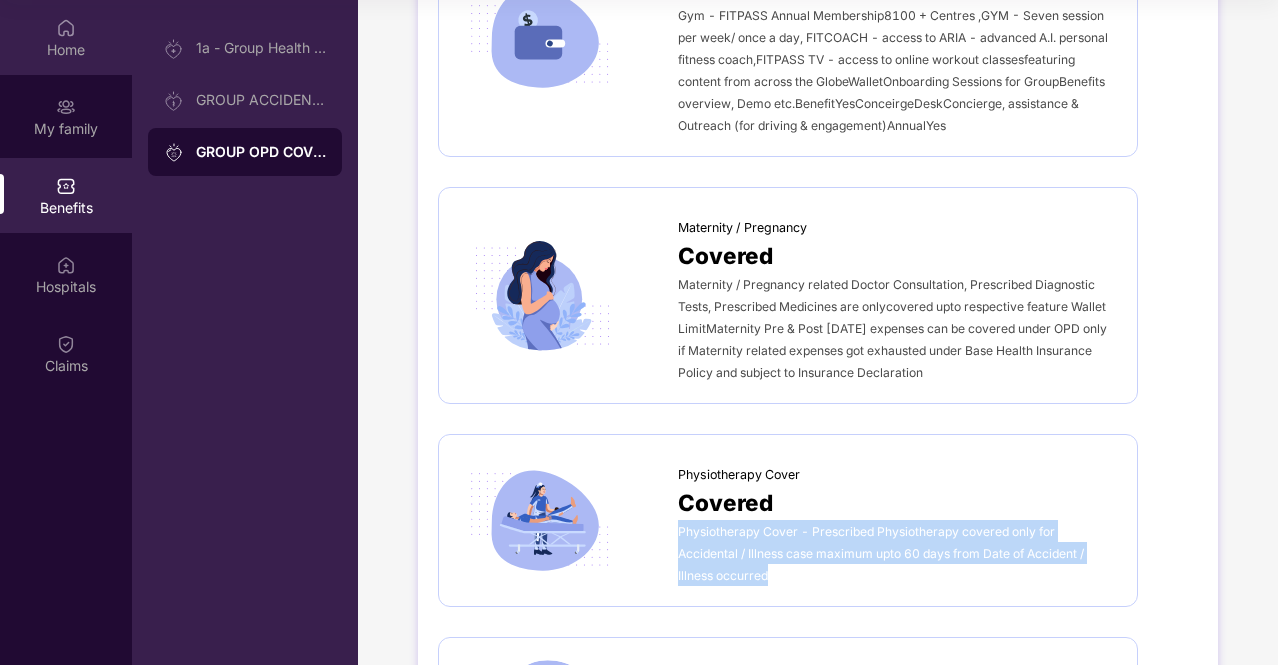 scroll, scrollTop: 1500, scrollLeft: 0, axis: vertical 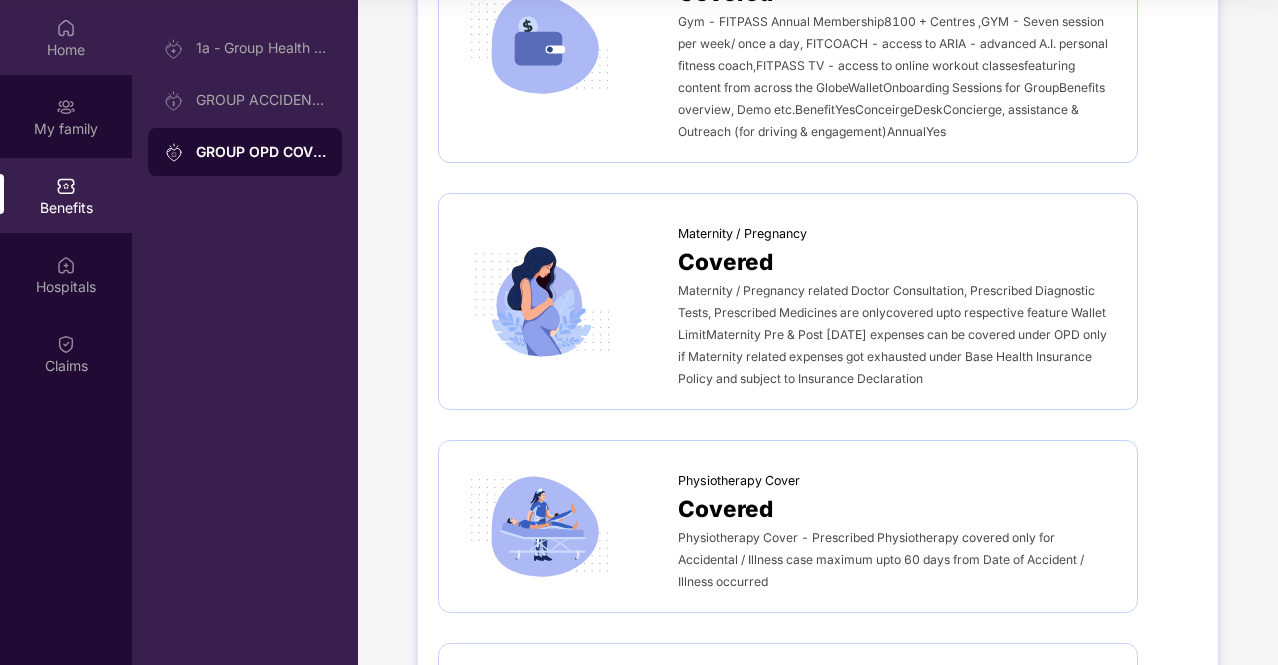 click on "Home" at bounding box center [66, 50] 